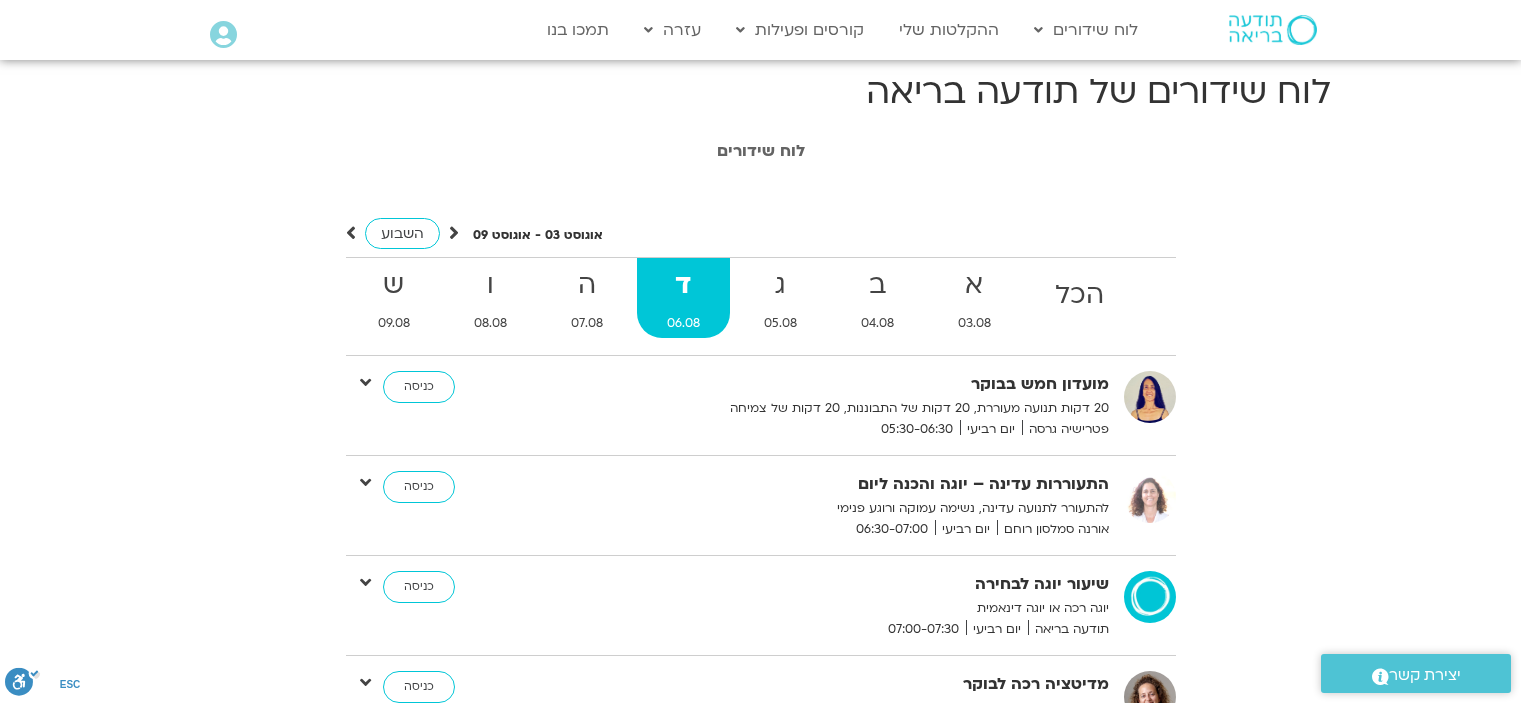 scroll, scrollTop: 1000, scrollLeft: 0, axis: vertical 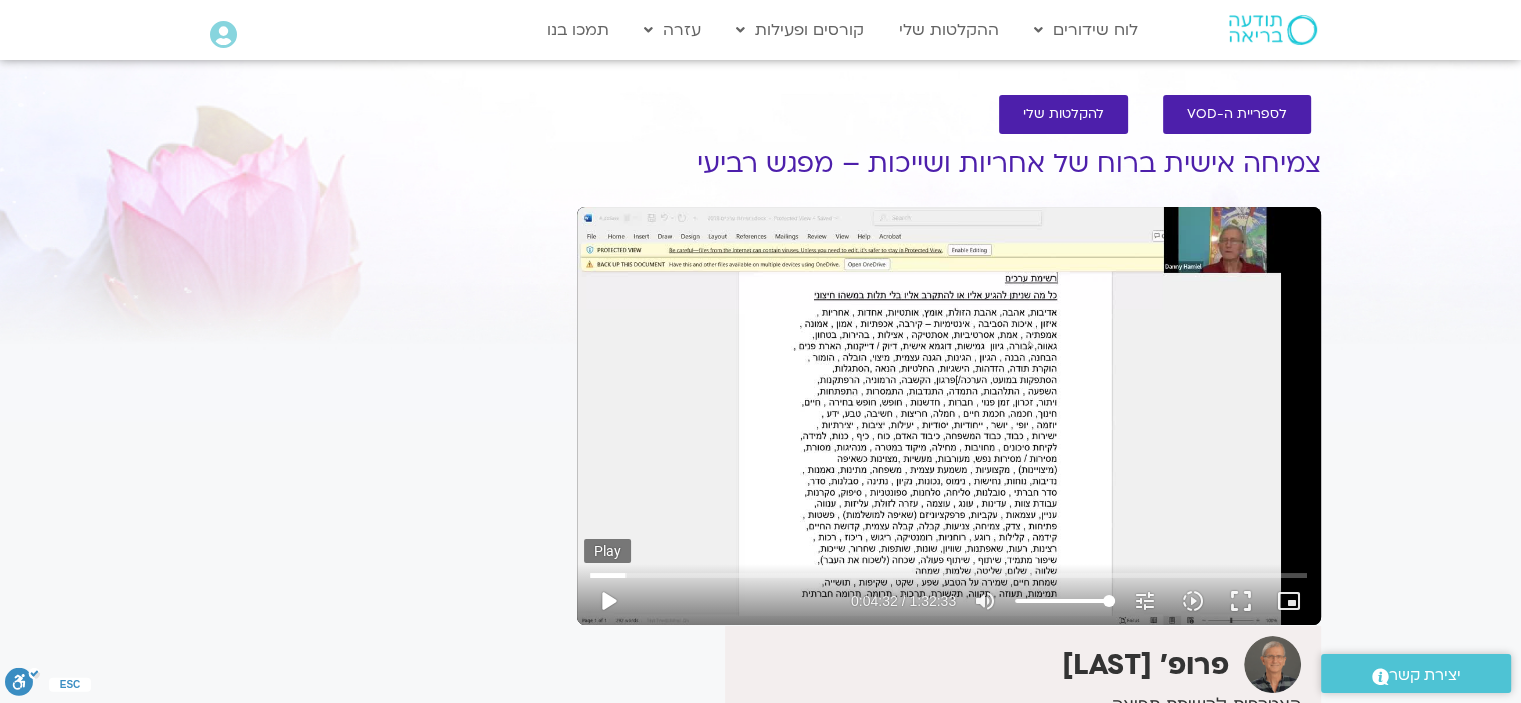 click on "play_arrow" at bounding box center [608, 601] 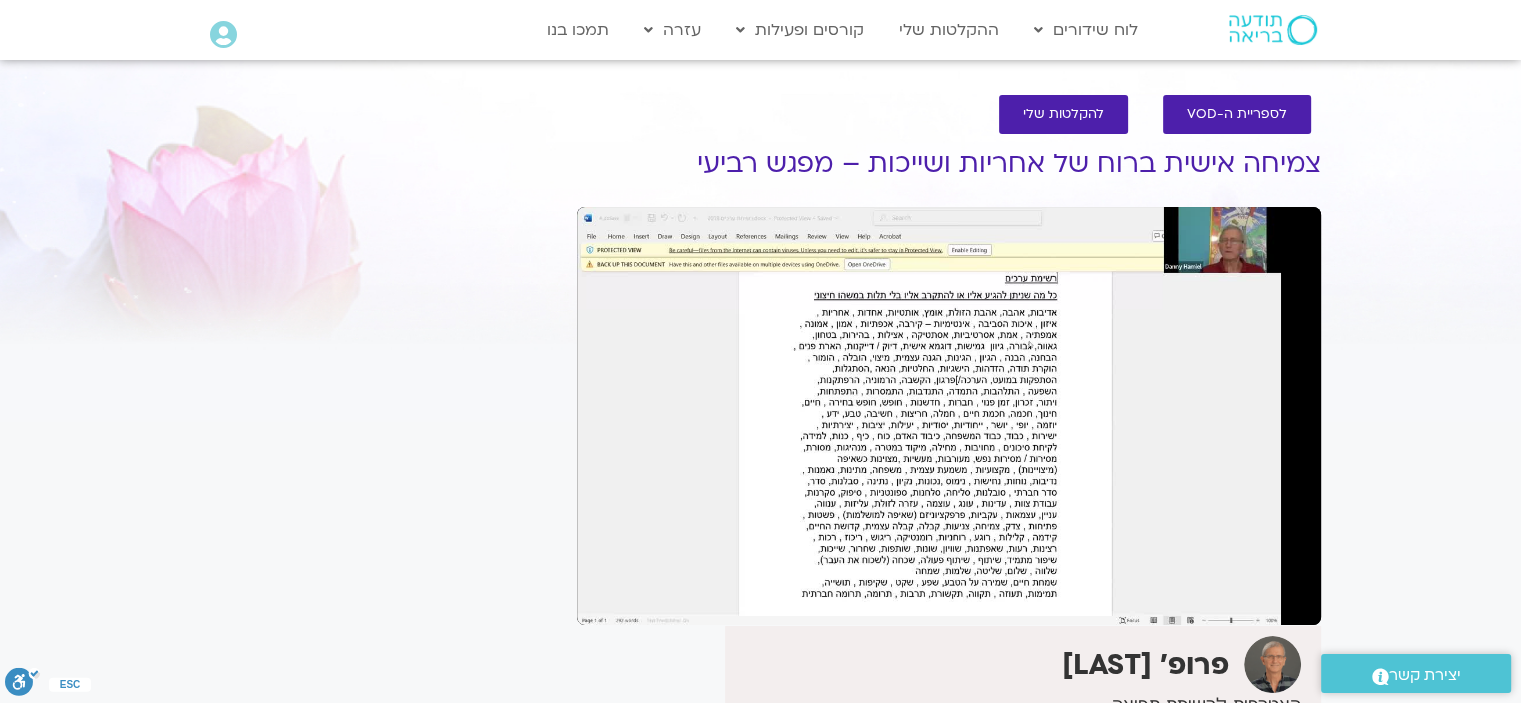 click on "pause" at bounding box center [608, 601] 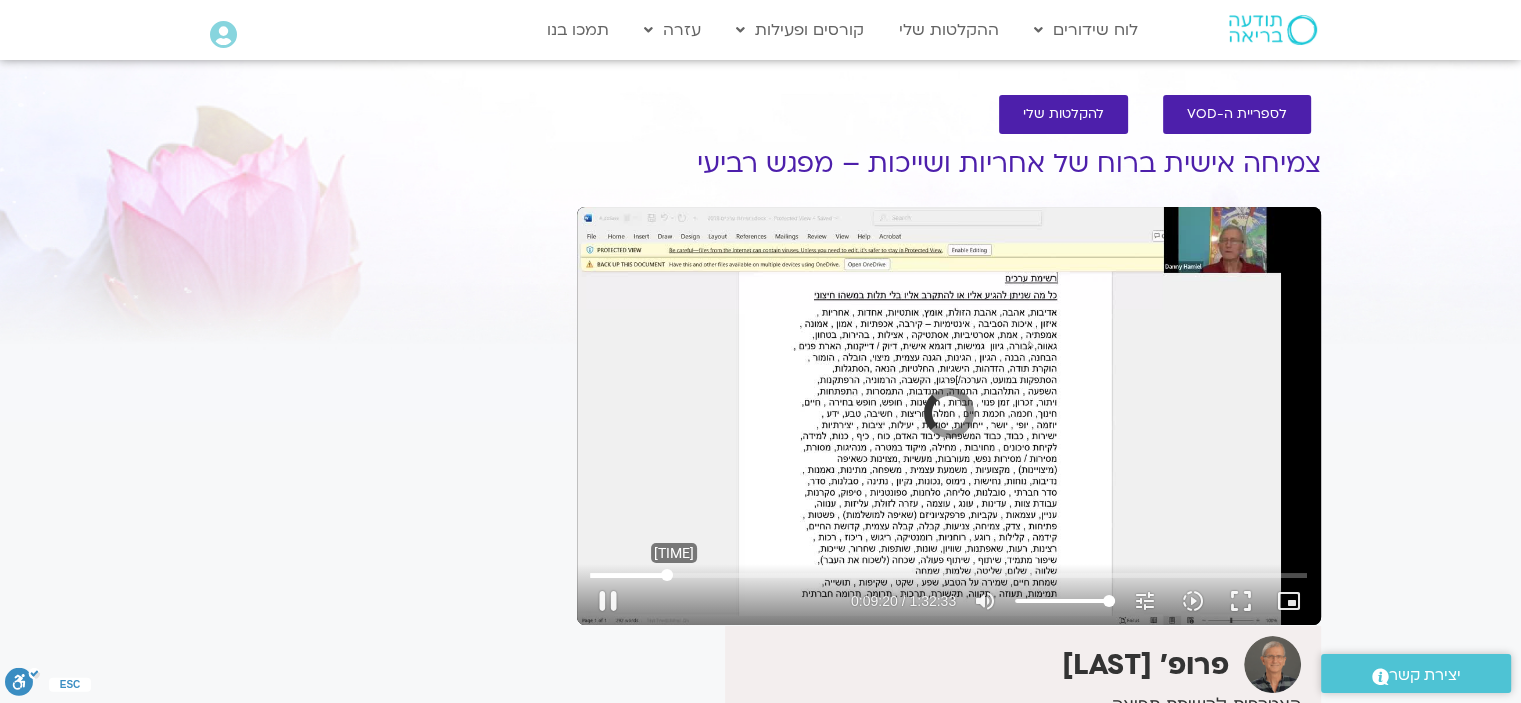 click at bounding box center [948, 575] 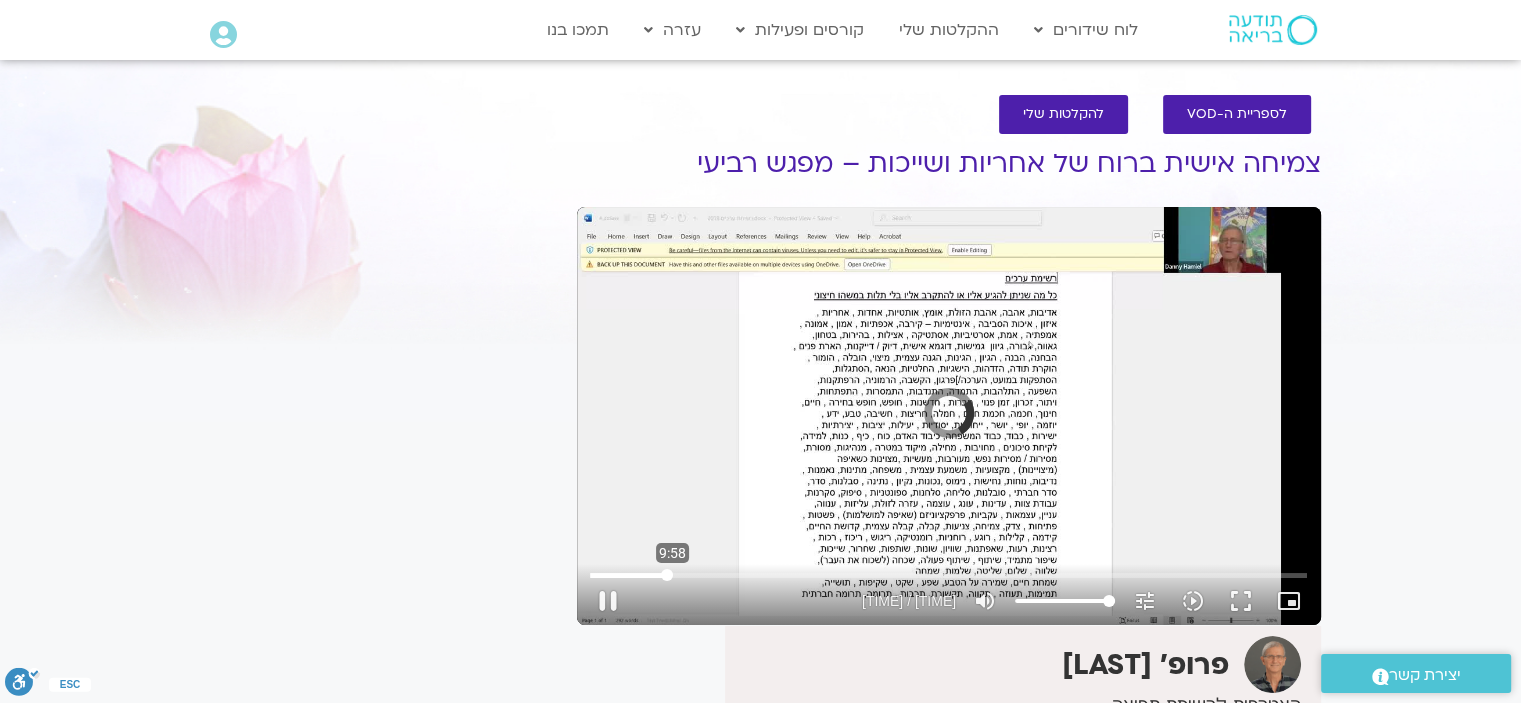 click at bounding box center (948, 575) 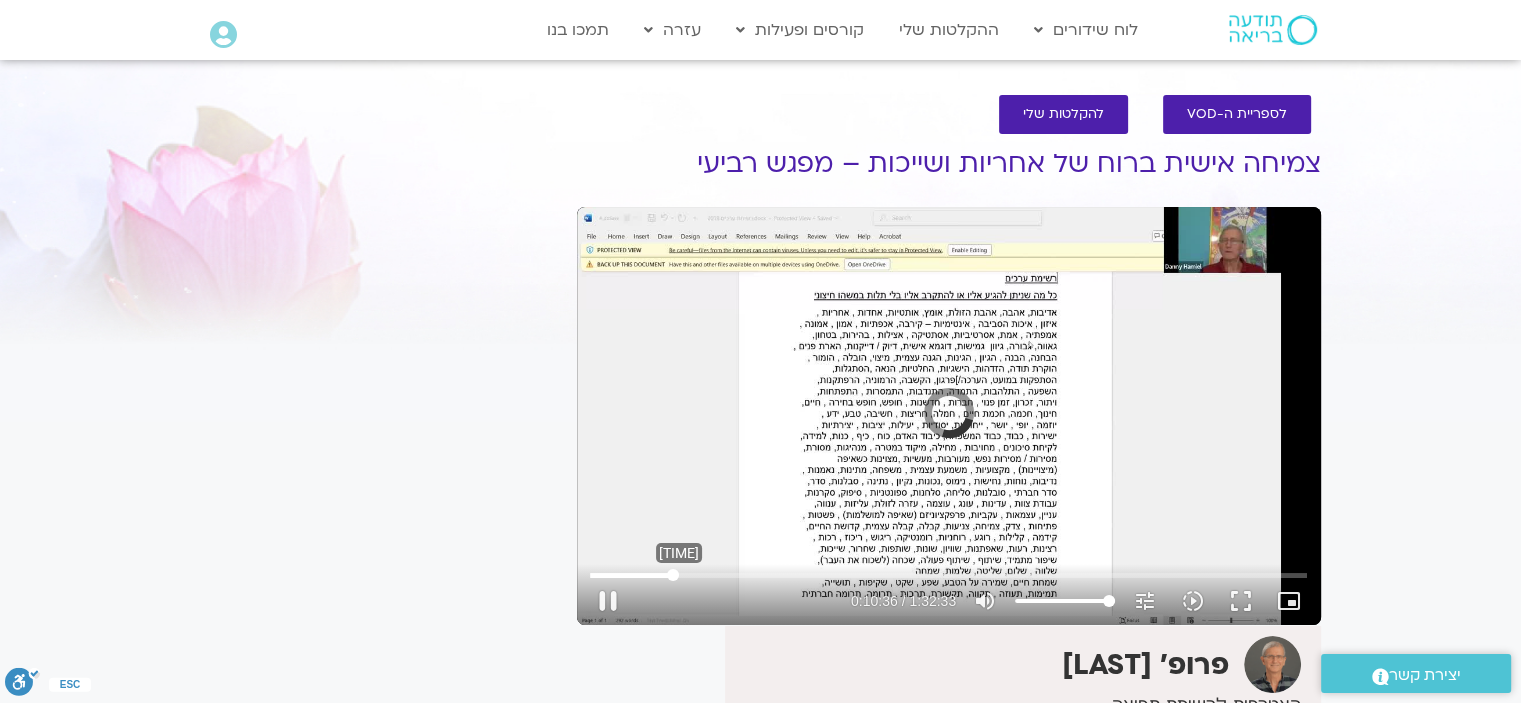 click at bounding box center (948, 575) 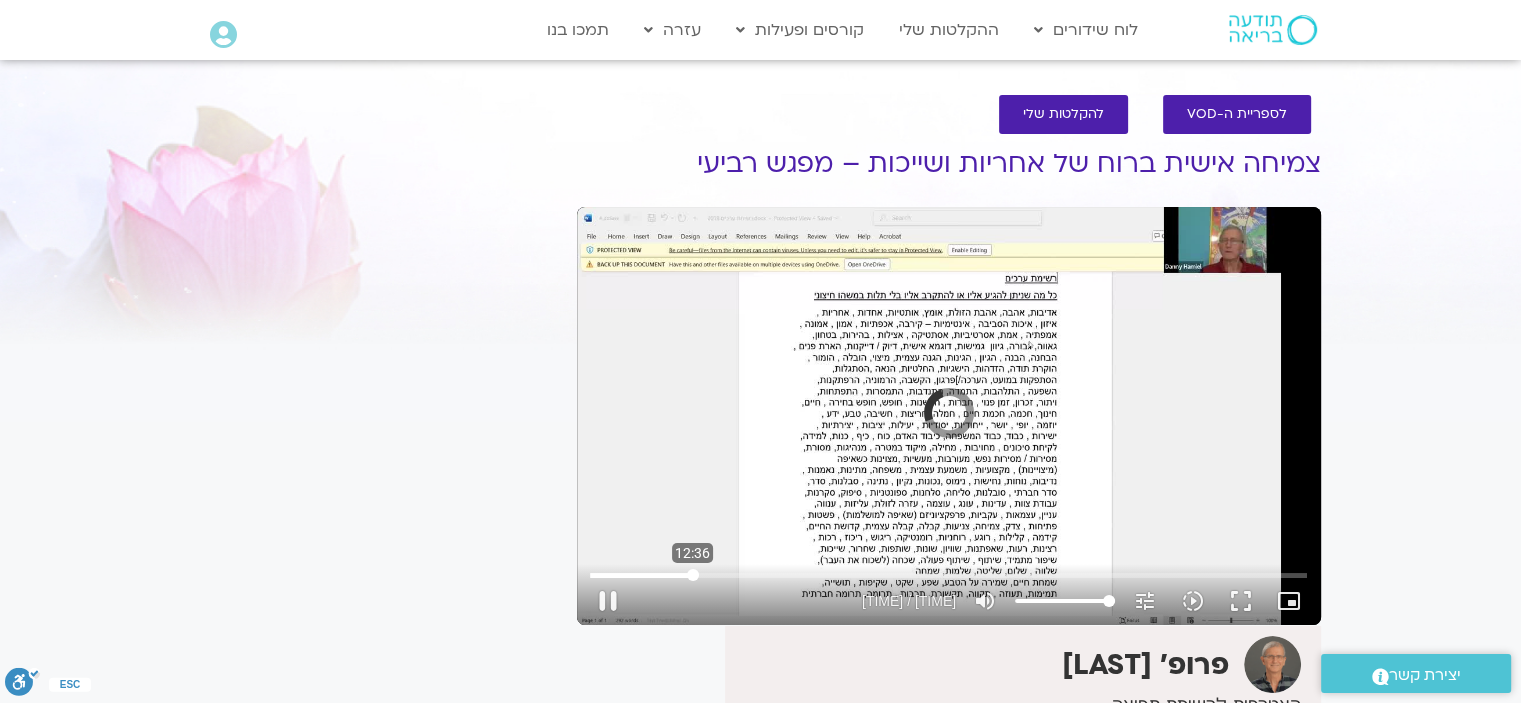 drag, startPoint x: 682, startPoint y: 568, endPoint x: 692, endPoint y: 567, distance: 10.049875 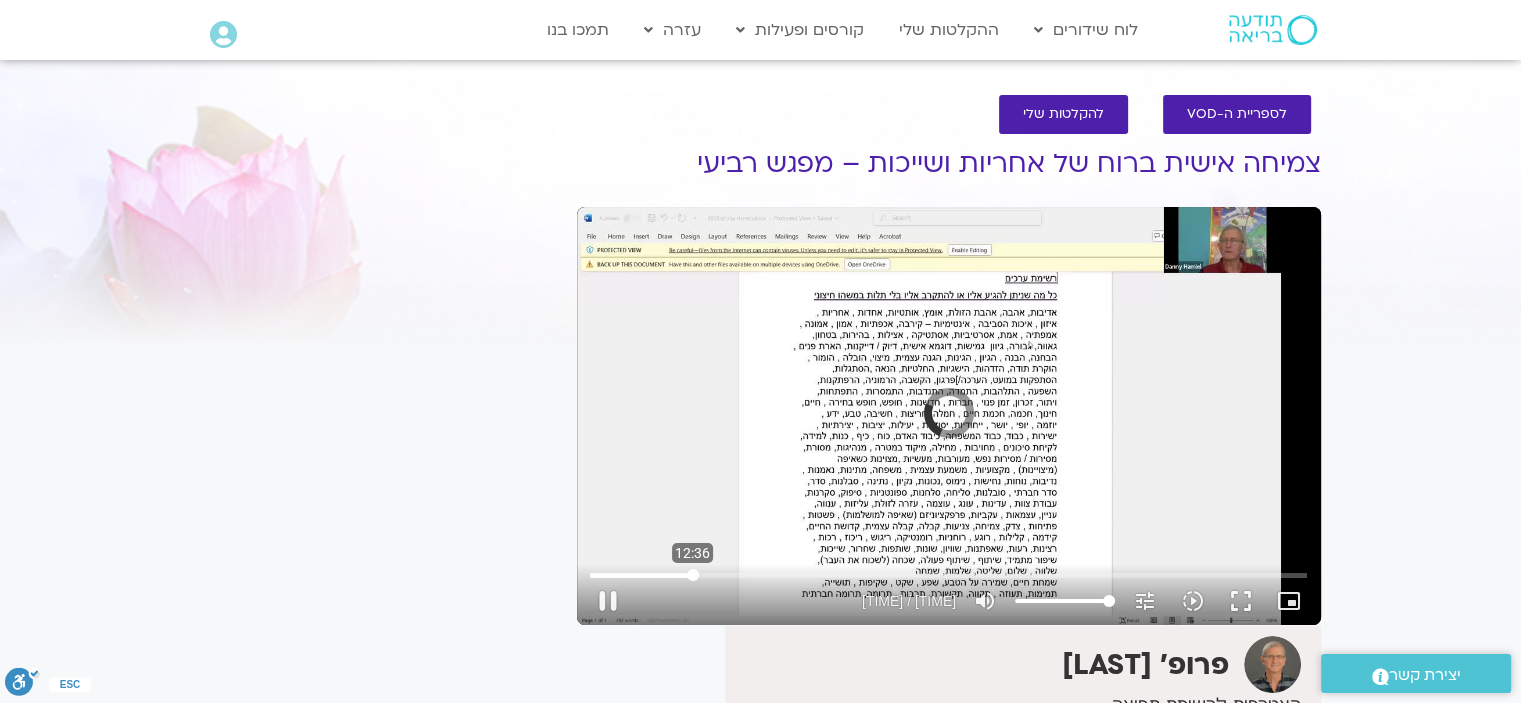 click at bounding box center [948, 575] 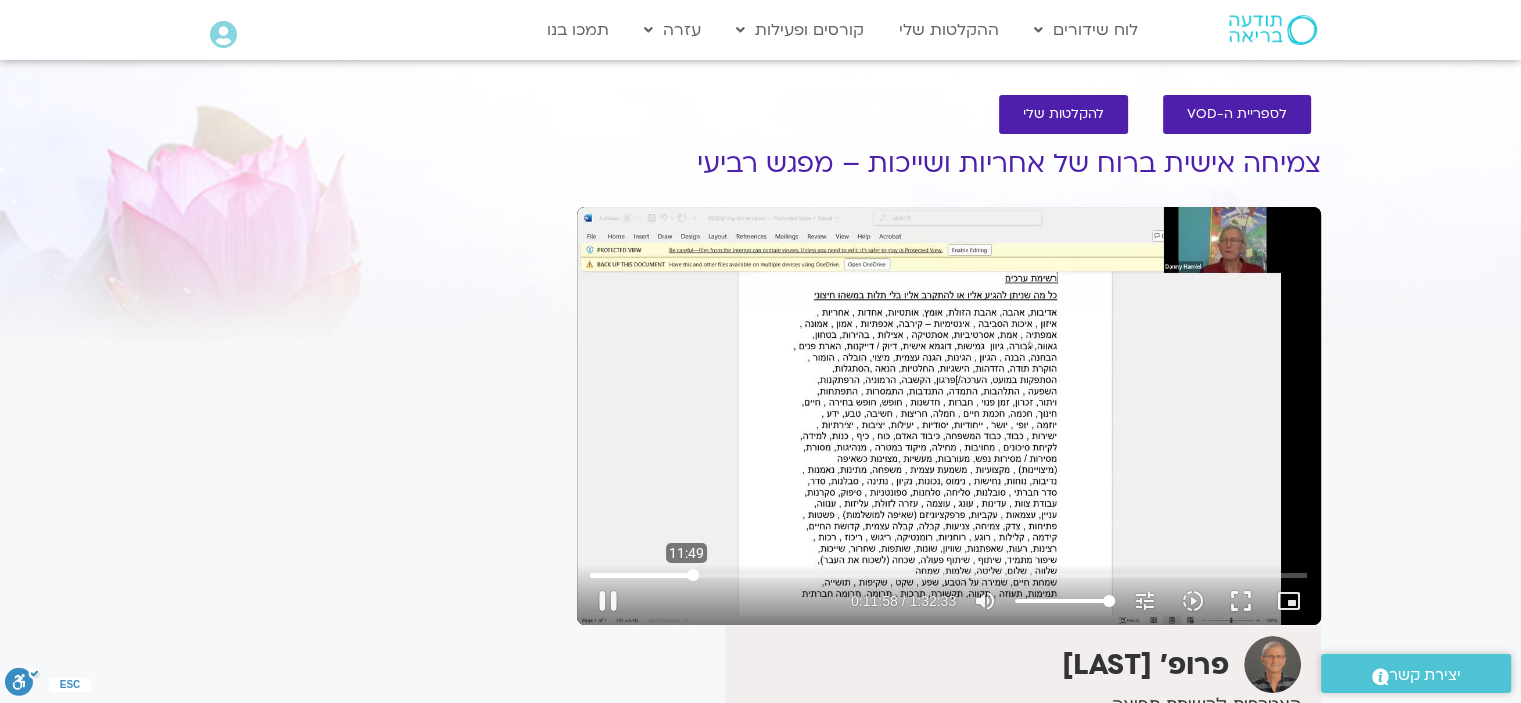 click at bounding box center [948, 575] 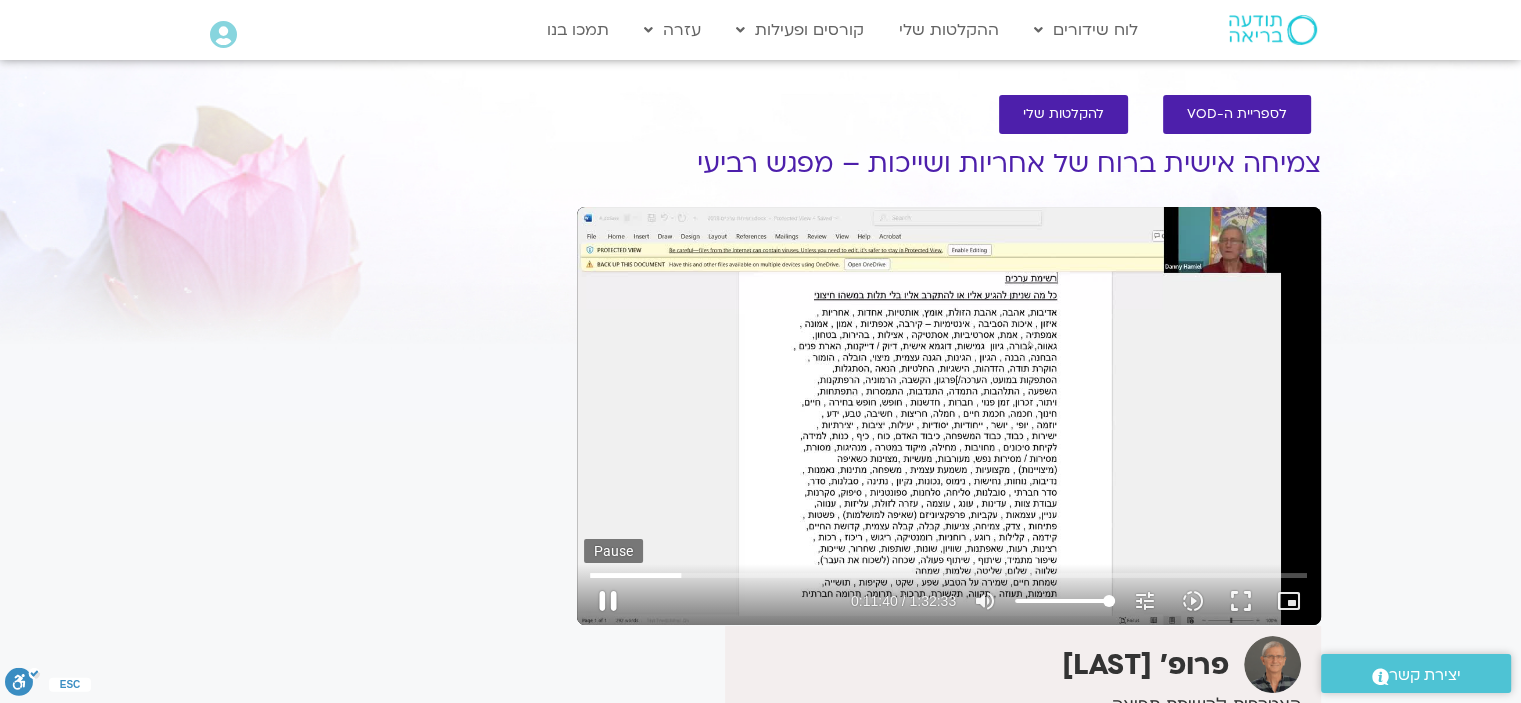 drag, startPoint x: 602, startPoint y: 591, endPoint x: 614, endPoint y: 606, distance: 19.209373 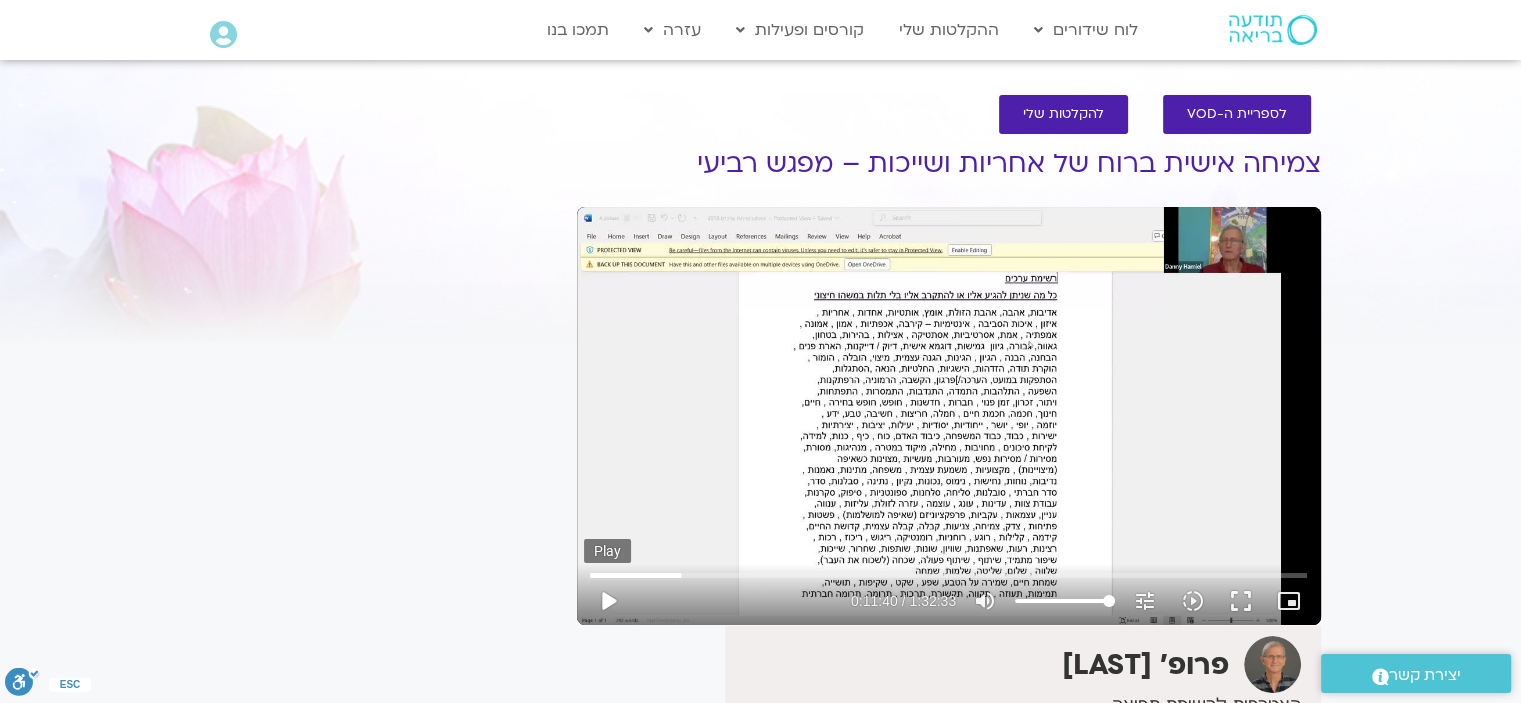 click on "play_arrow" at bounding box center [608, 601] 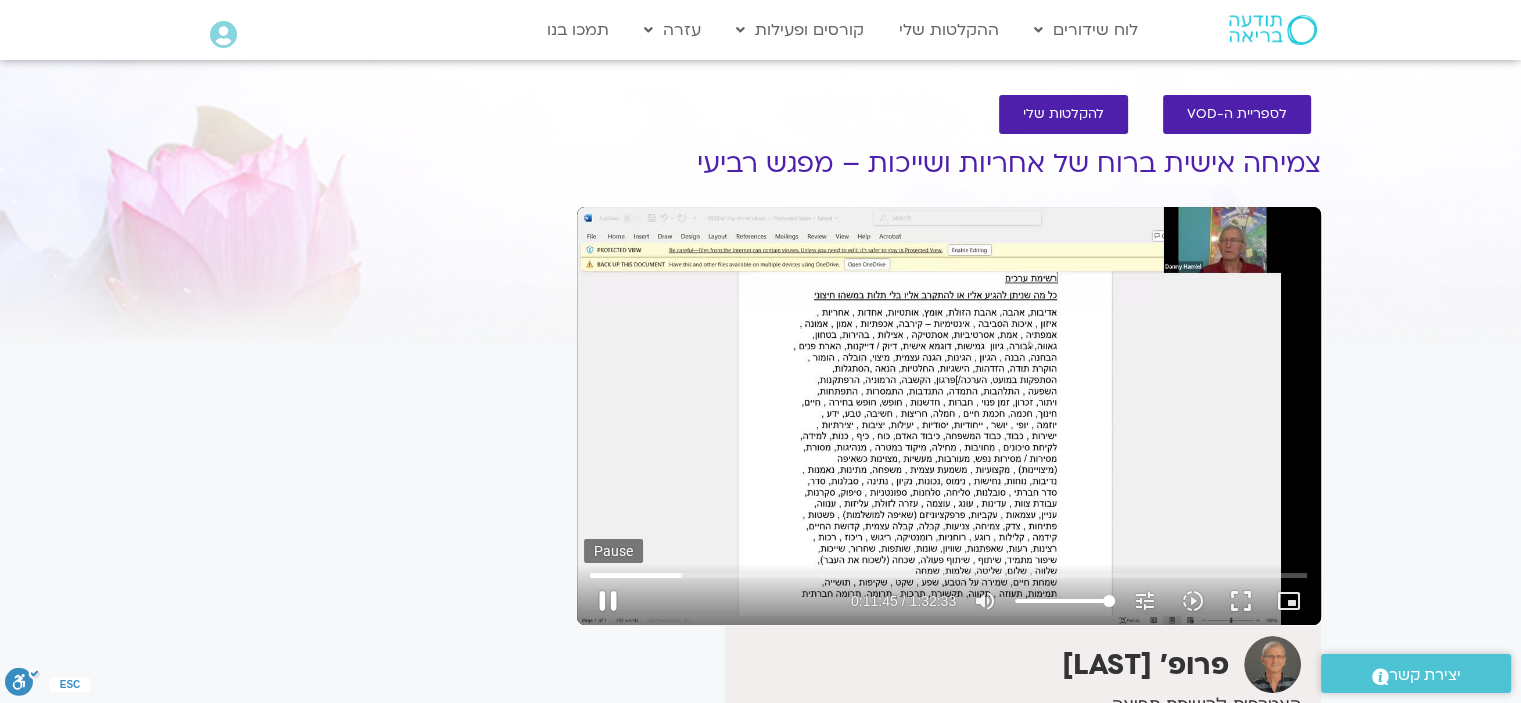 click on "pause" at bounding box center [608, 601] 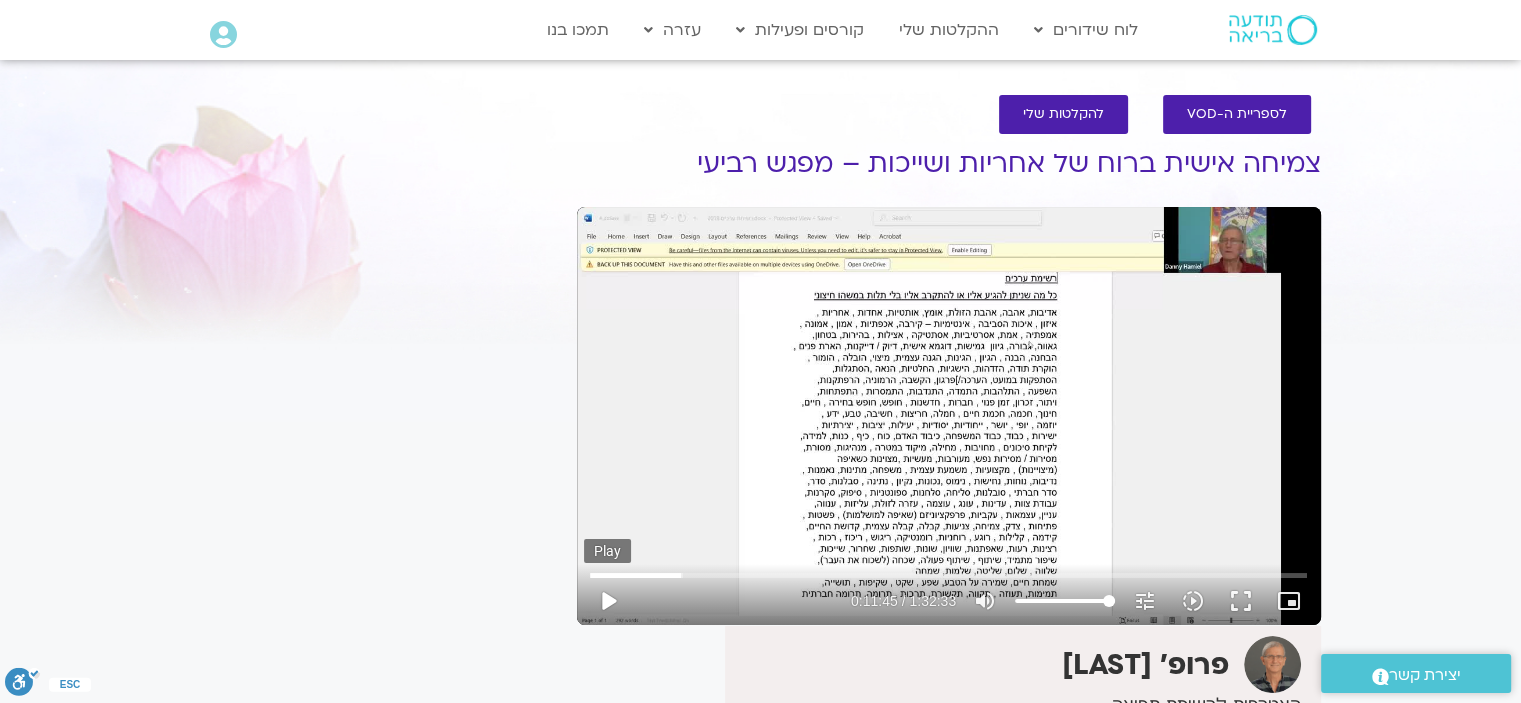 click on "play_arrow" at bounding box center [608, 601] 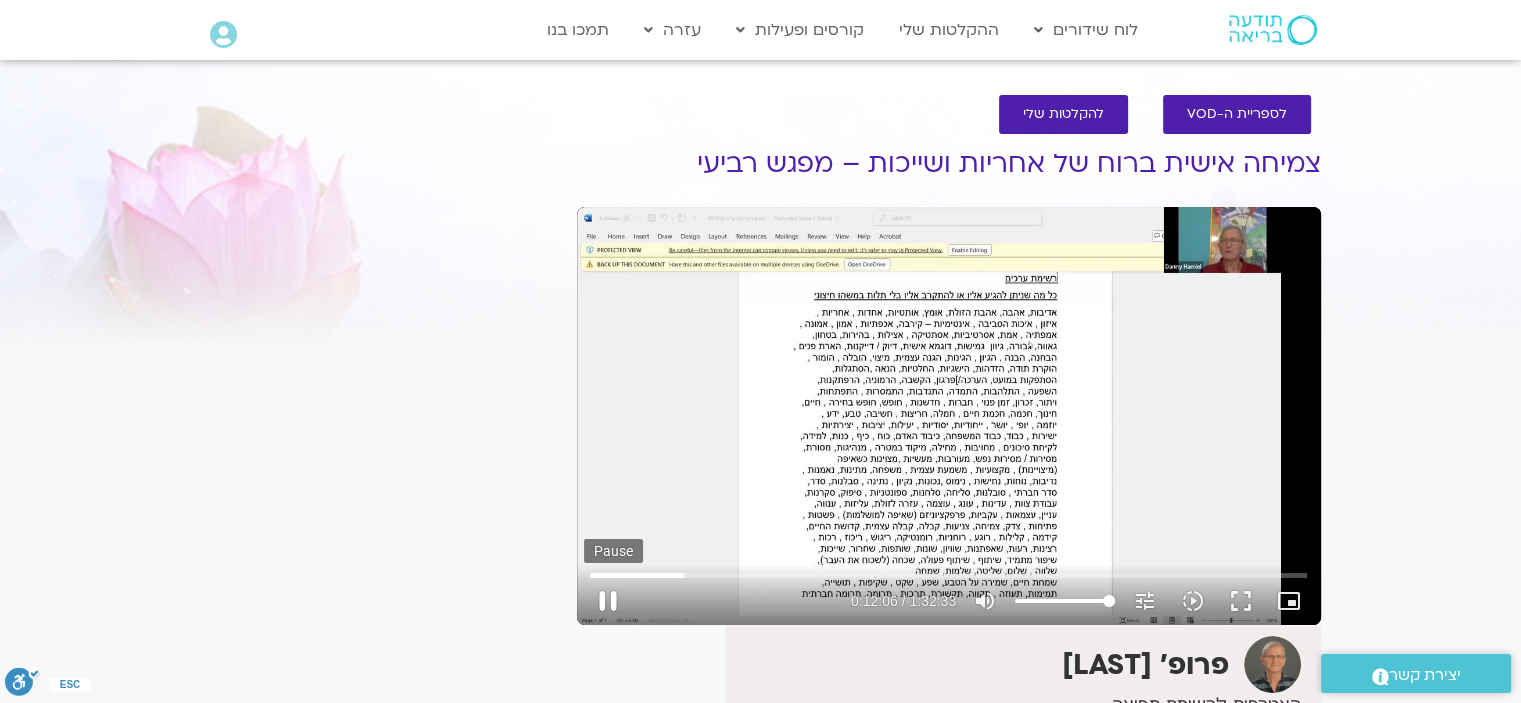 click on "pause" at bounding box center [608, 601] 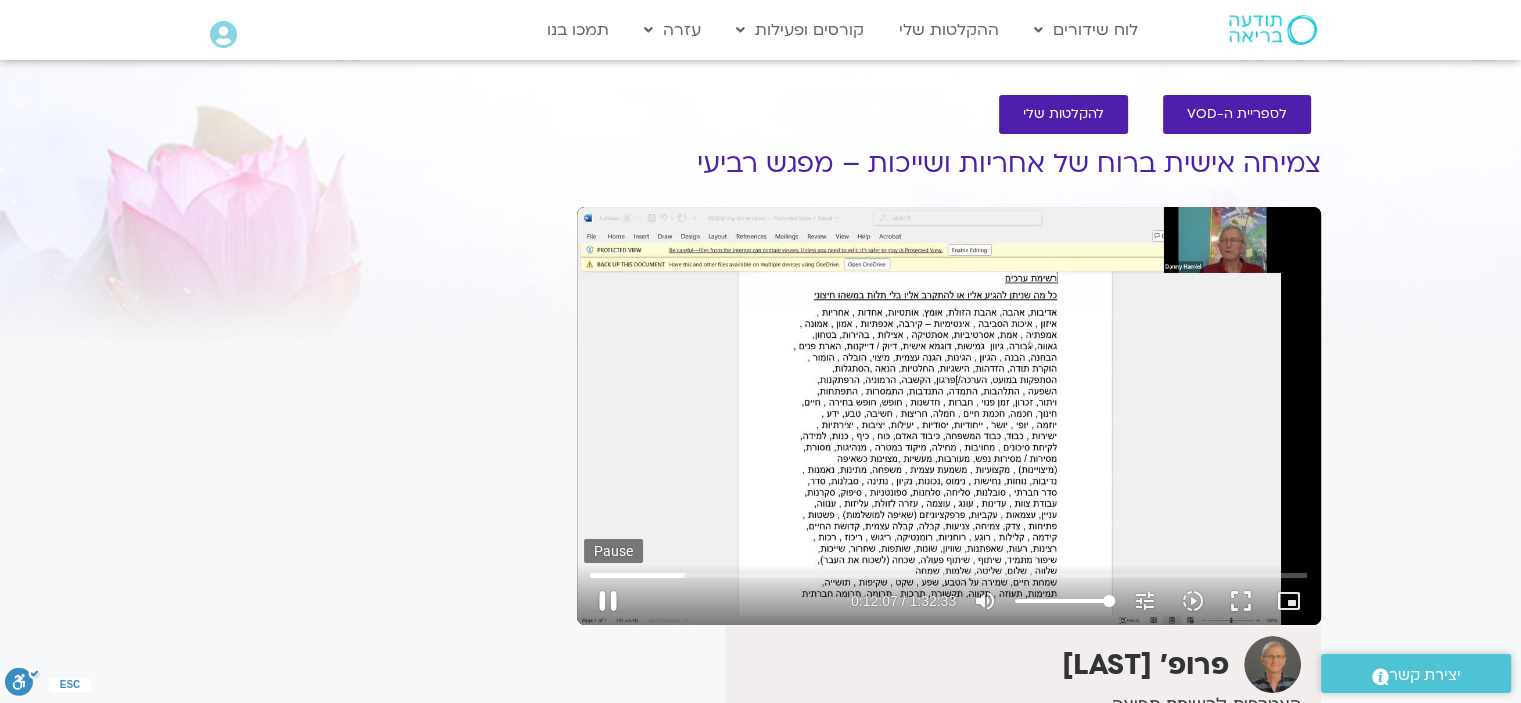 click on "pause" at bounding box center [608, 601] 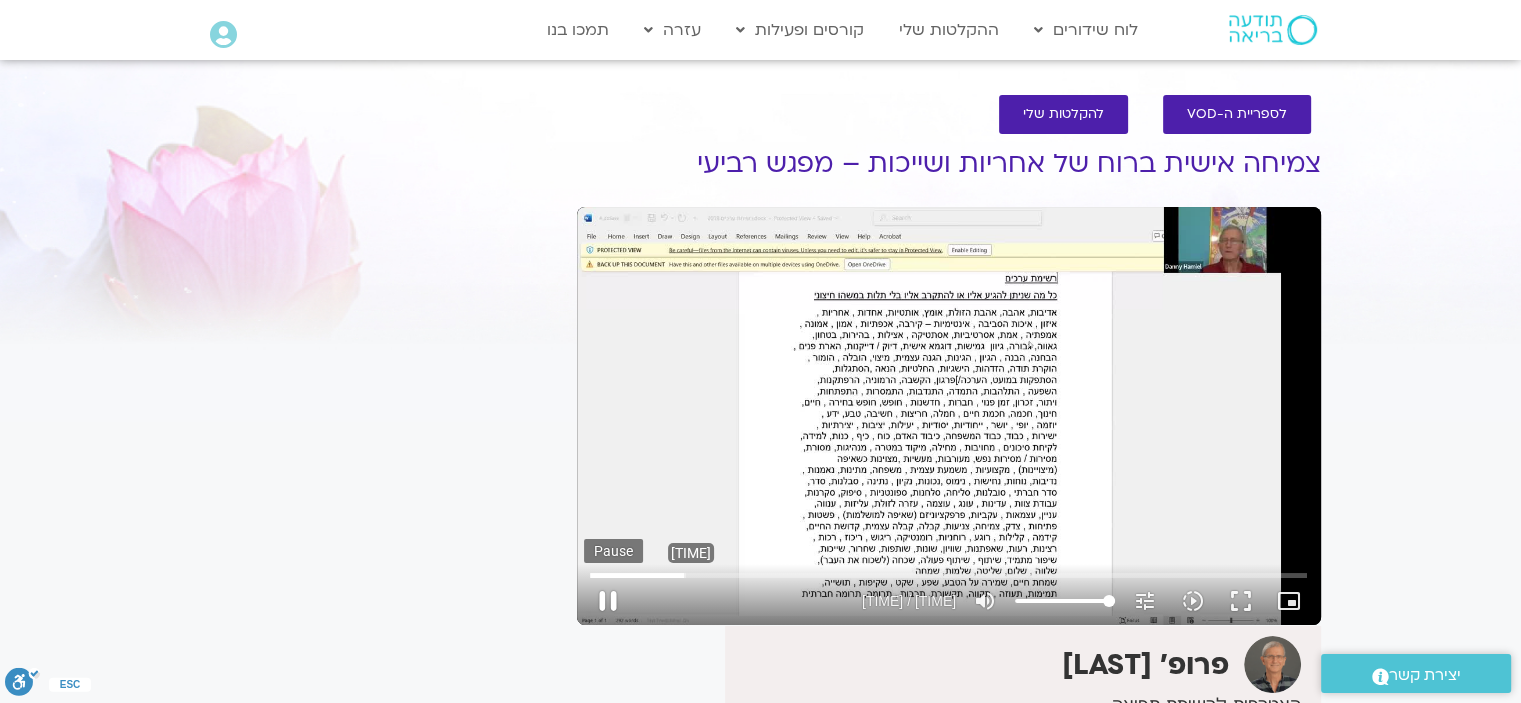 drag, startPoint x: 690, startPoint y: 571, endPoint x: 620, endPoint y: 595, distance: 74 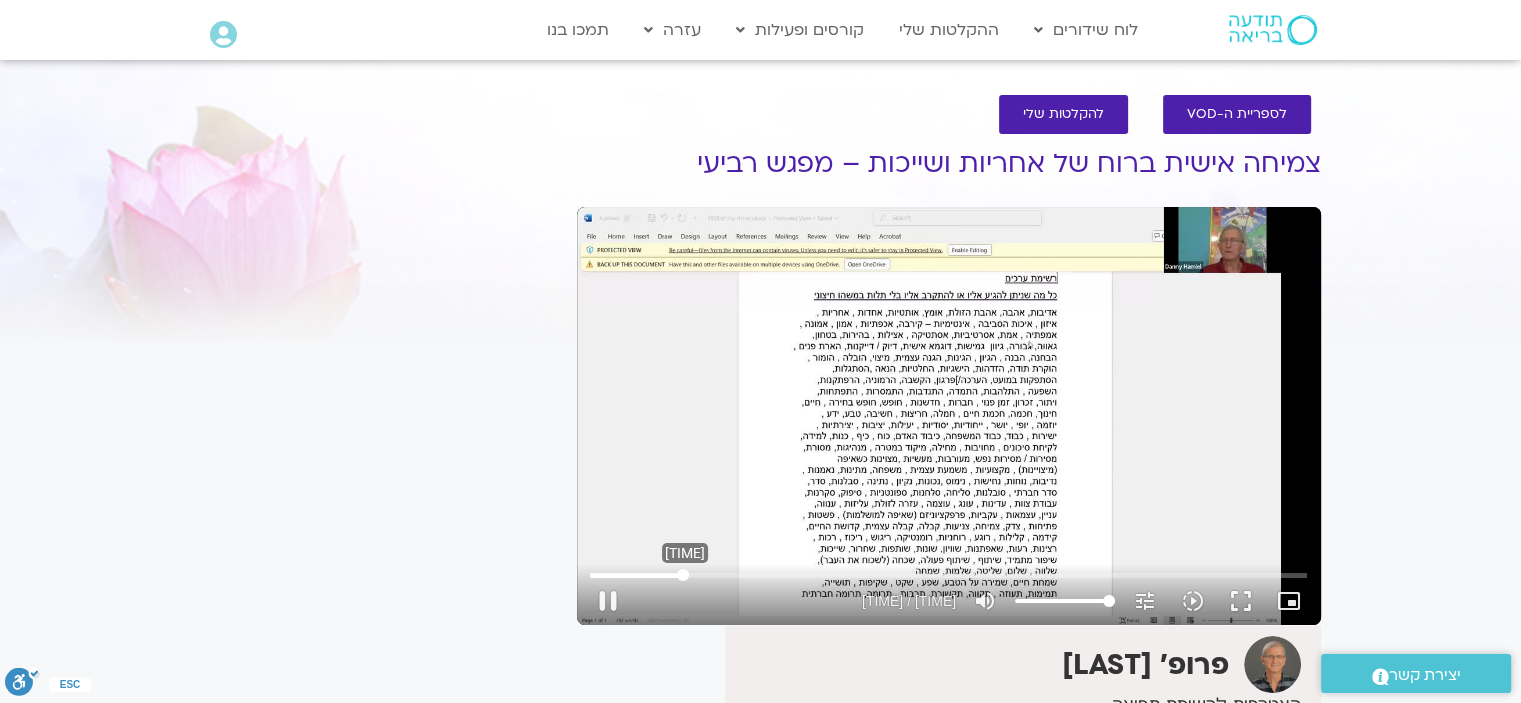 click at bounding box center (948, 575) 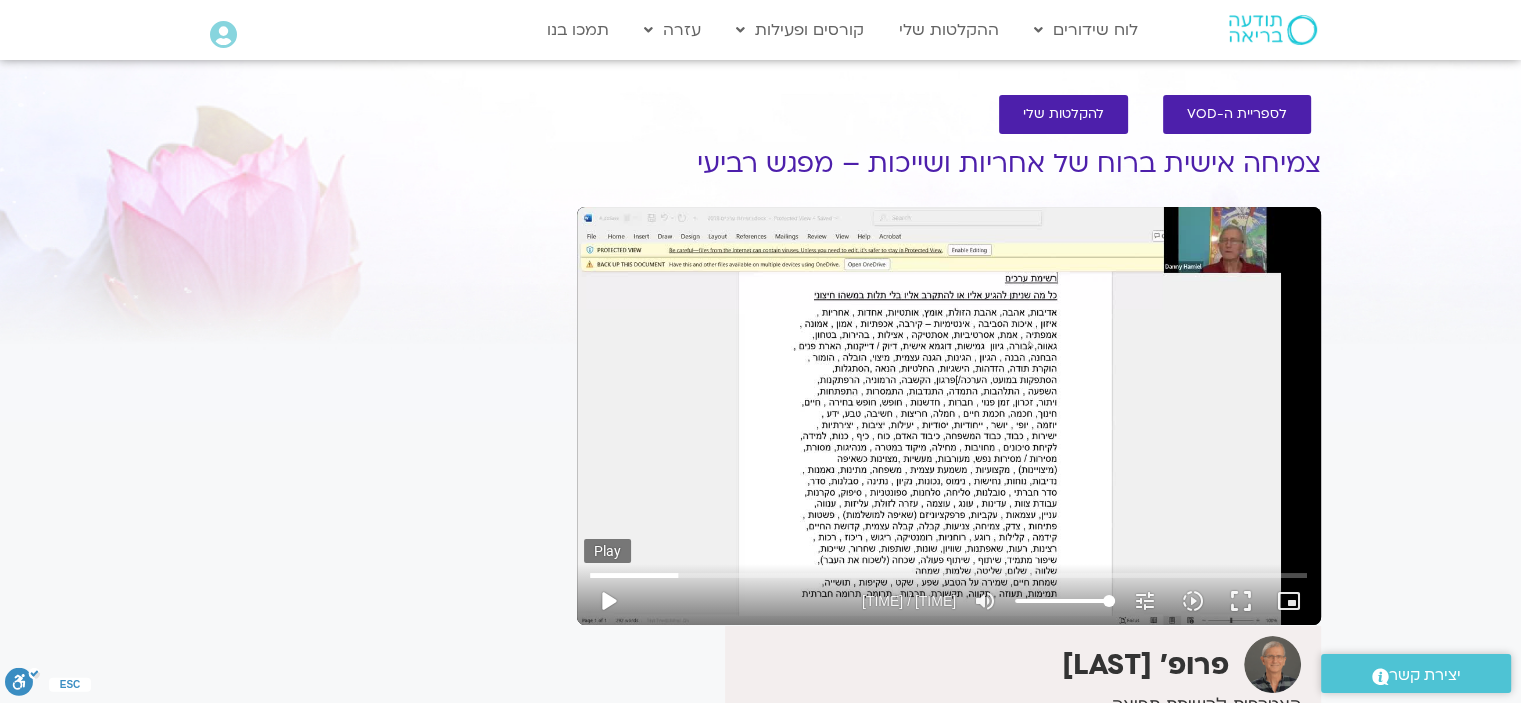 click on "play_arrow" at bounding box center (608, 601) 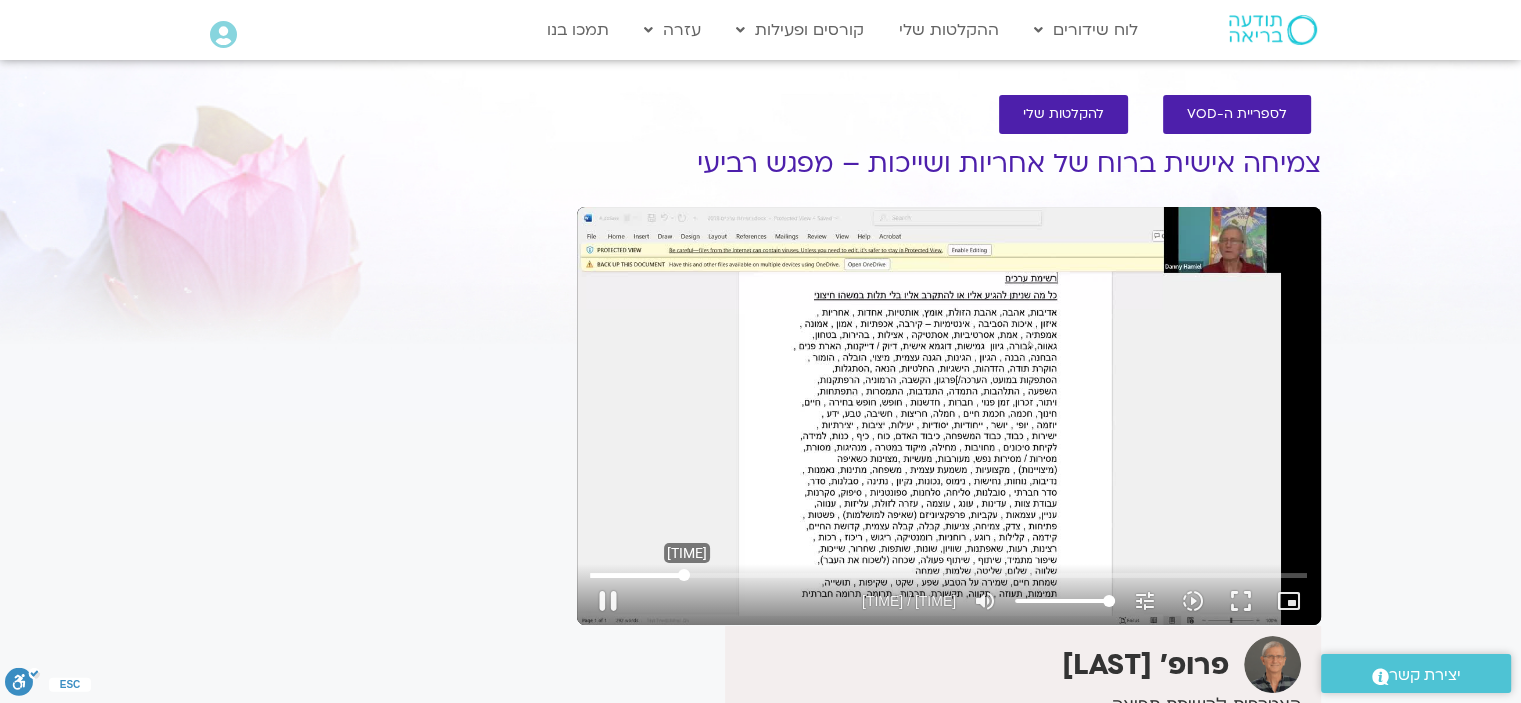 click at bounding box center [948, 575] 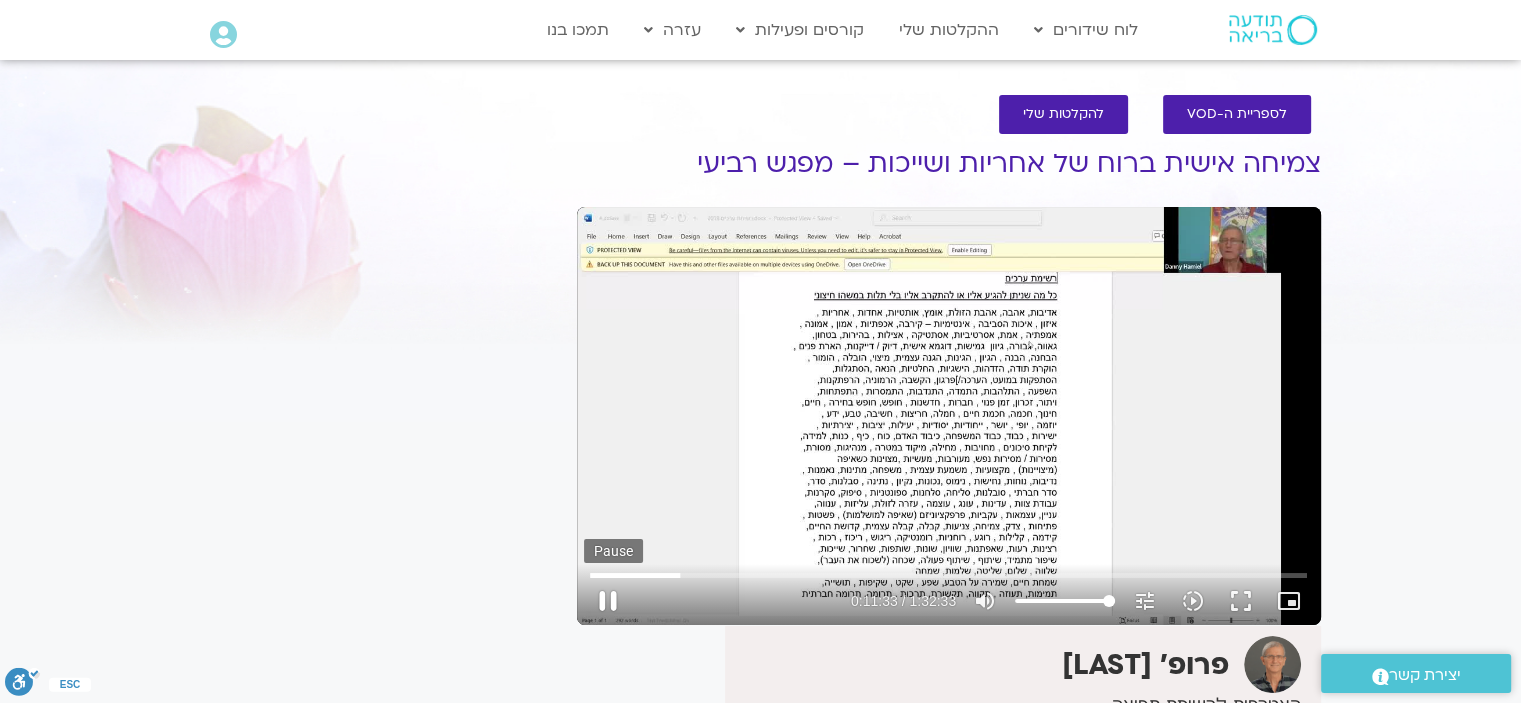 click on "pause" at bounding box center [608, 601] 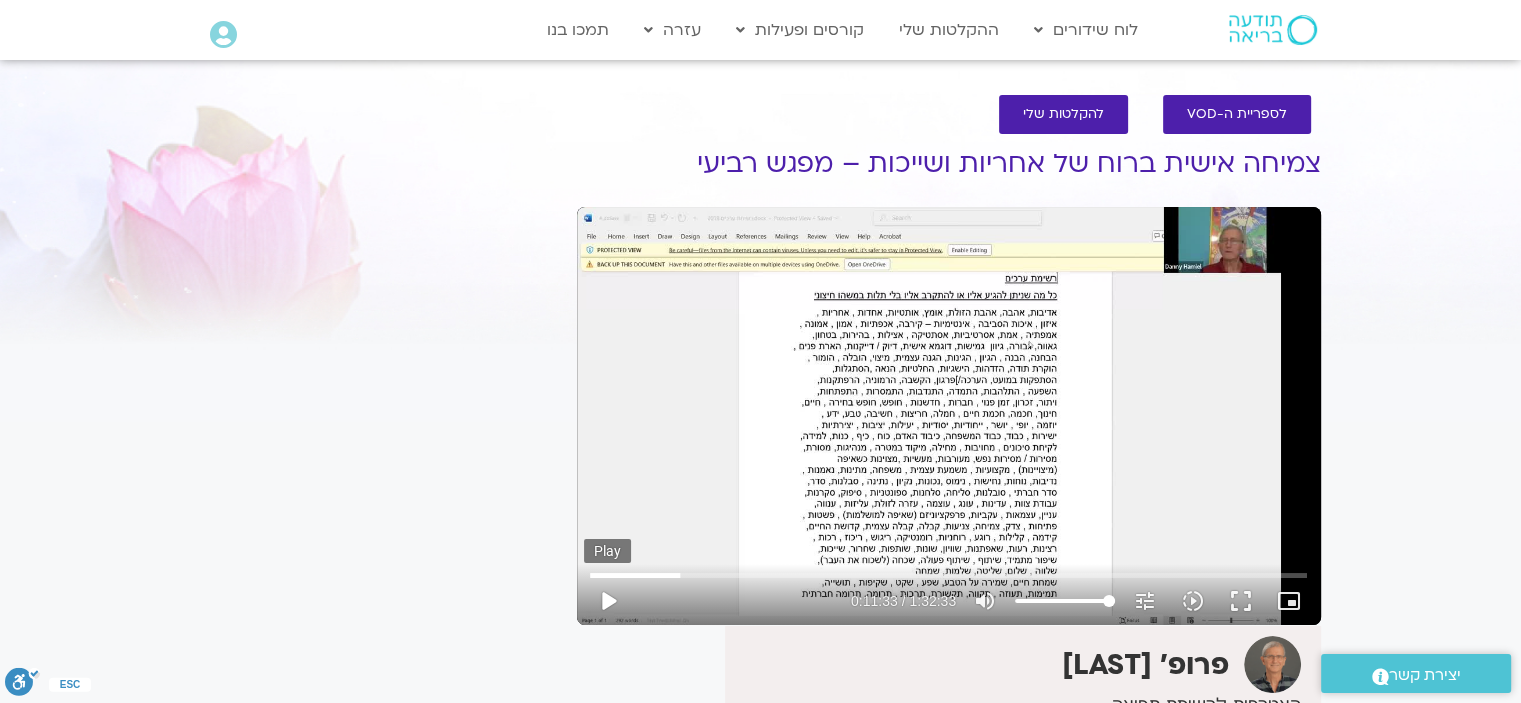 click on "play_arrow" at bounding box center [608, 601] 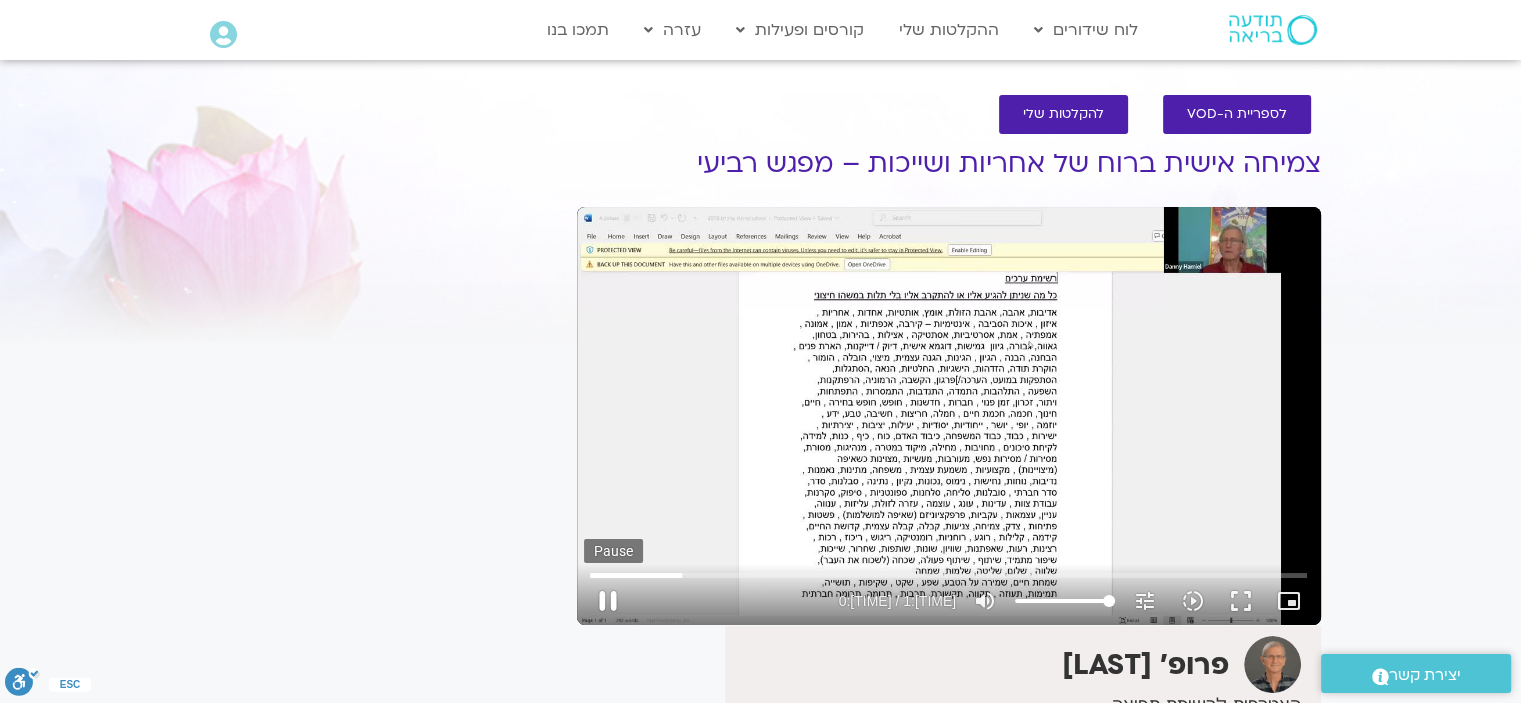 click on "pause" at bounding box center [608, 601] 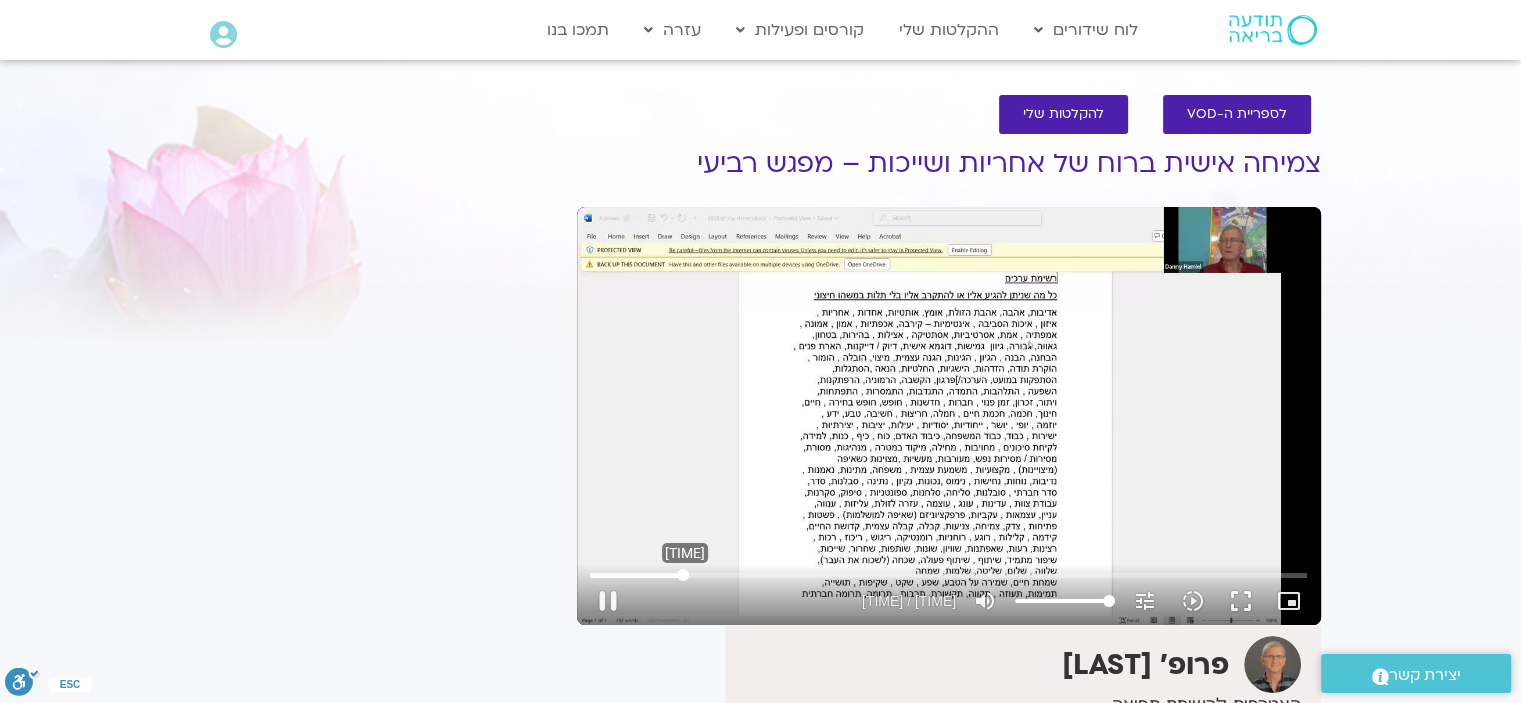 click at bounding box center [948, 575] 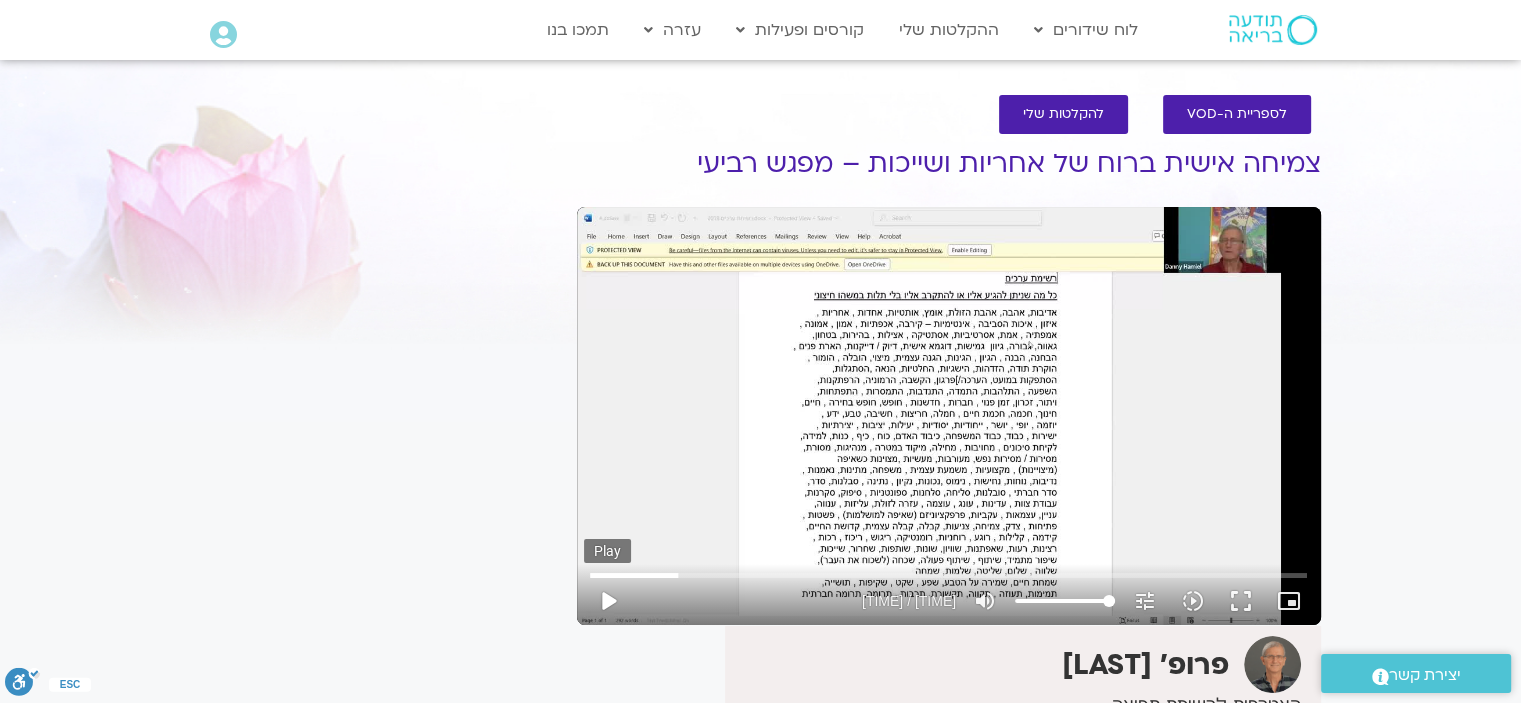 click on "play_arrow" at bounding box center [608, 601] 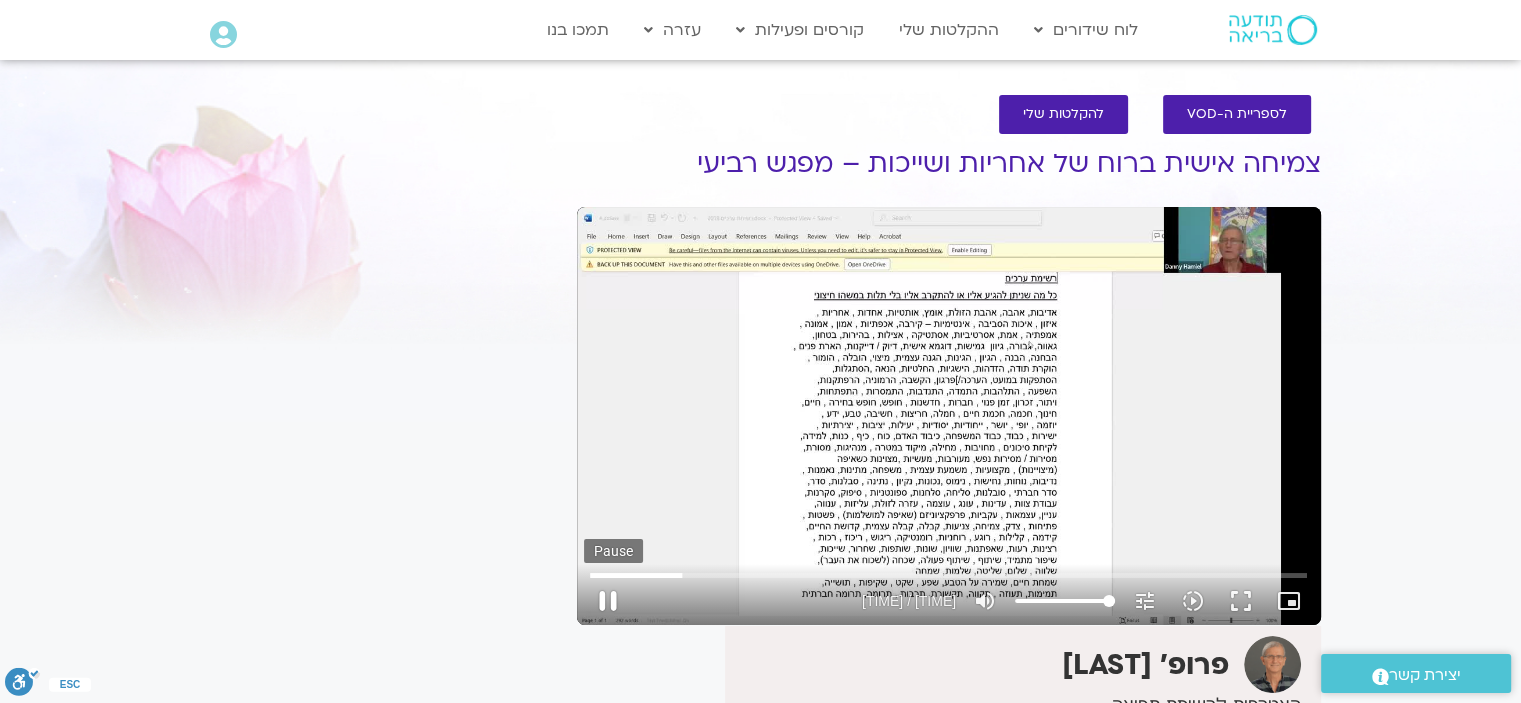 click on "pause" at bounding box center (608, 601) 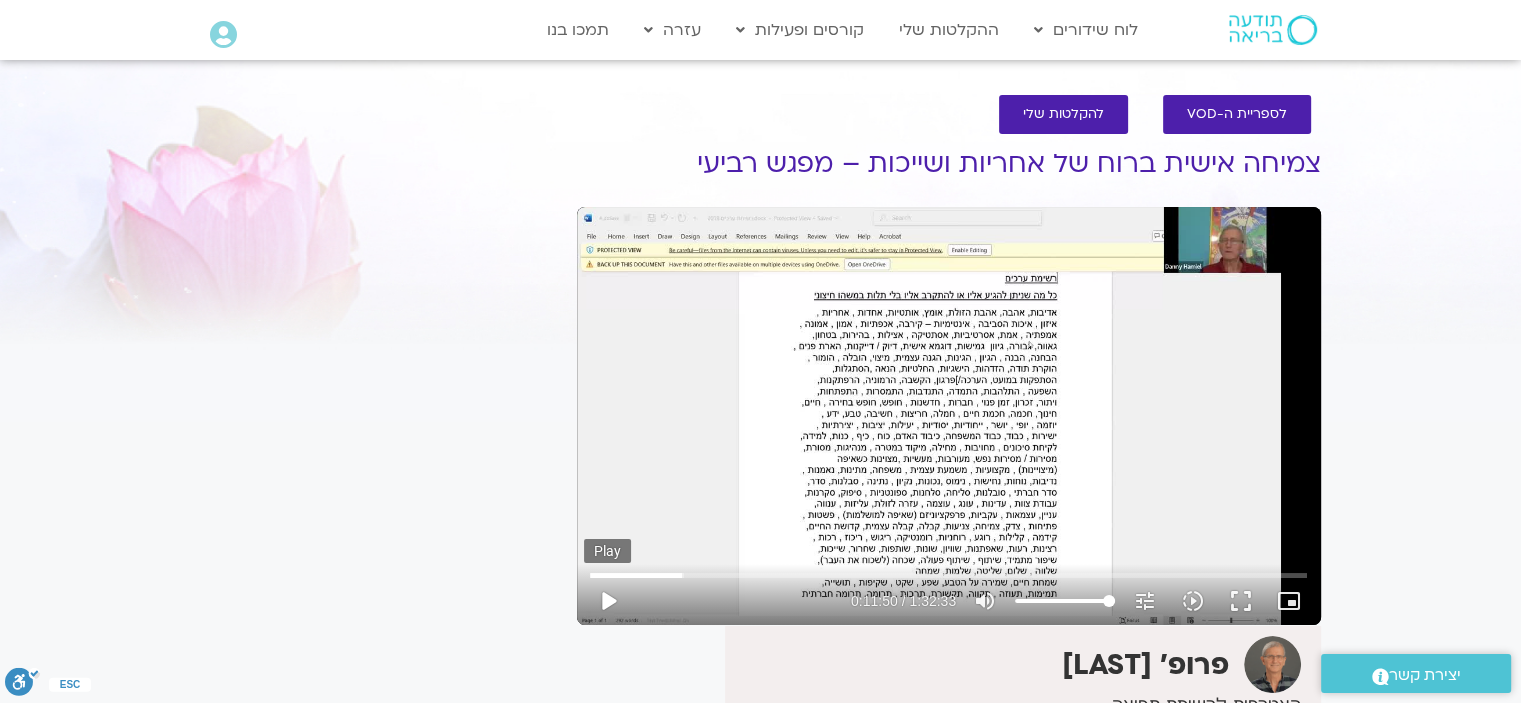 click on "play_arrow" at bounding box center [608, 601] 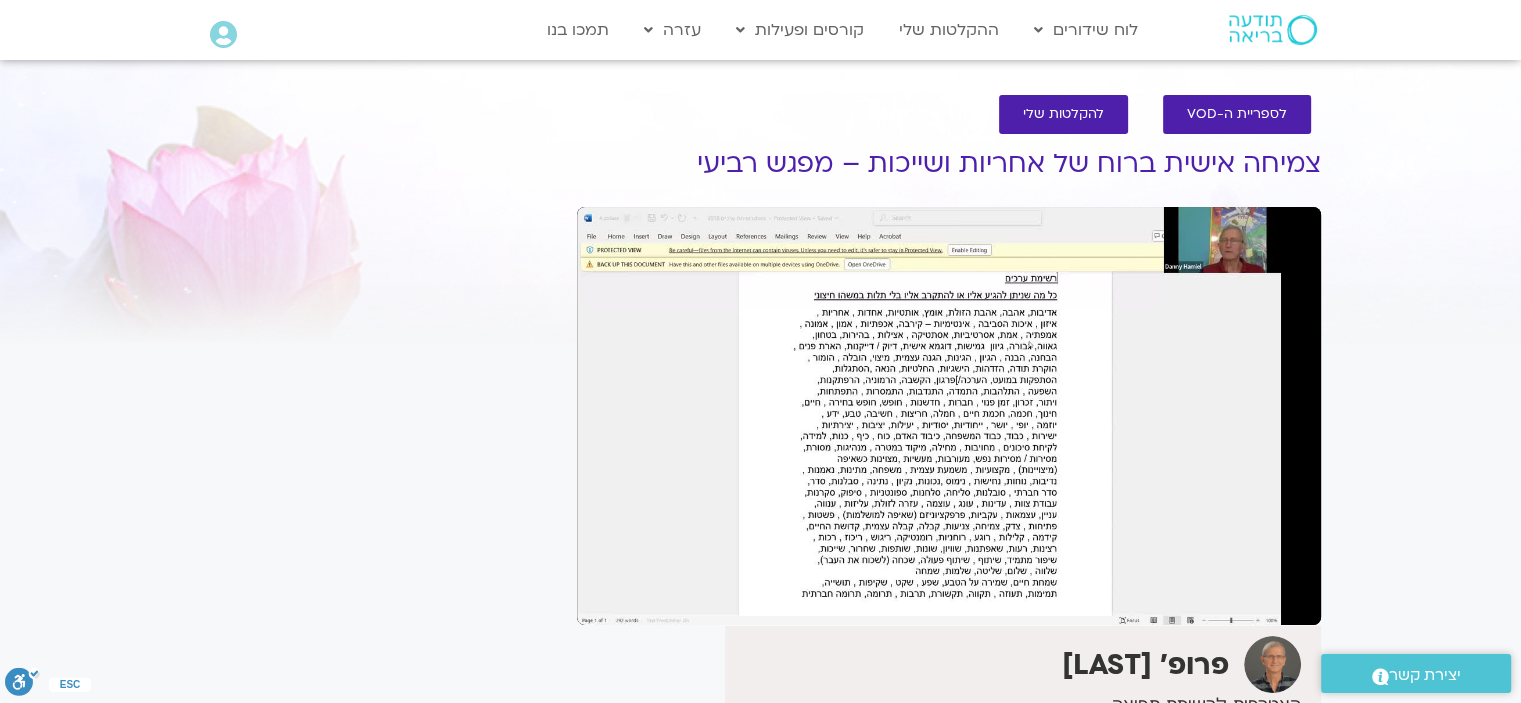 click on "pause" at bounding box center [608, 601] 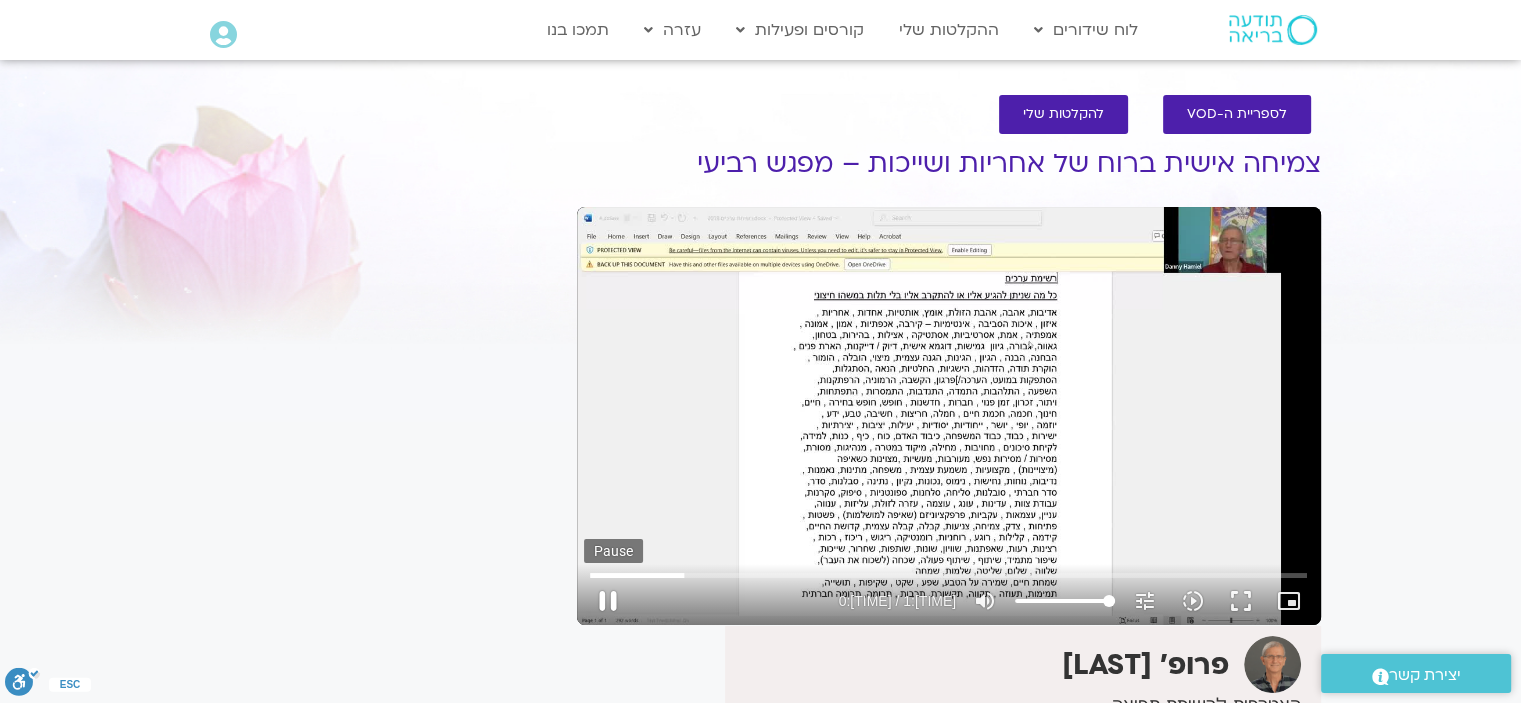 click on "pause" at bounding box center [608, 601] 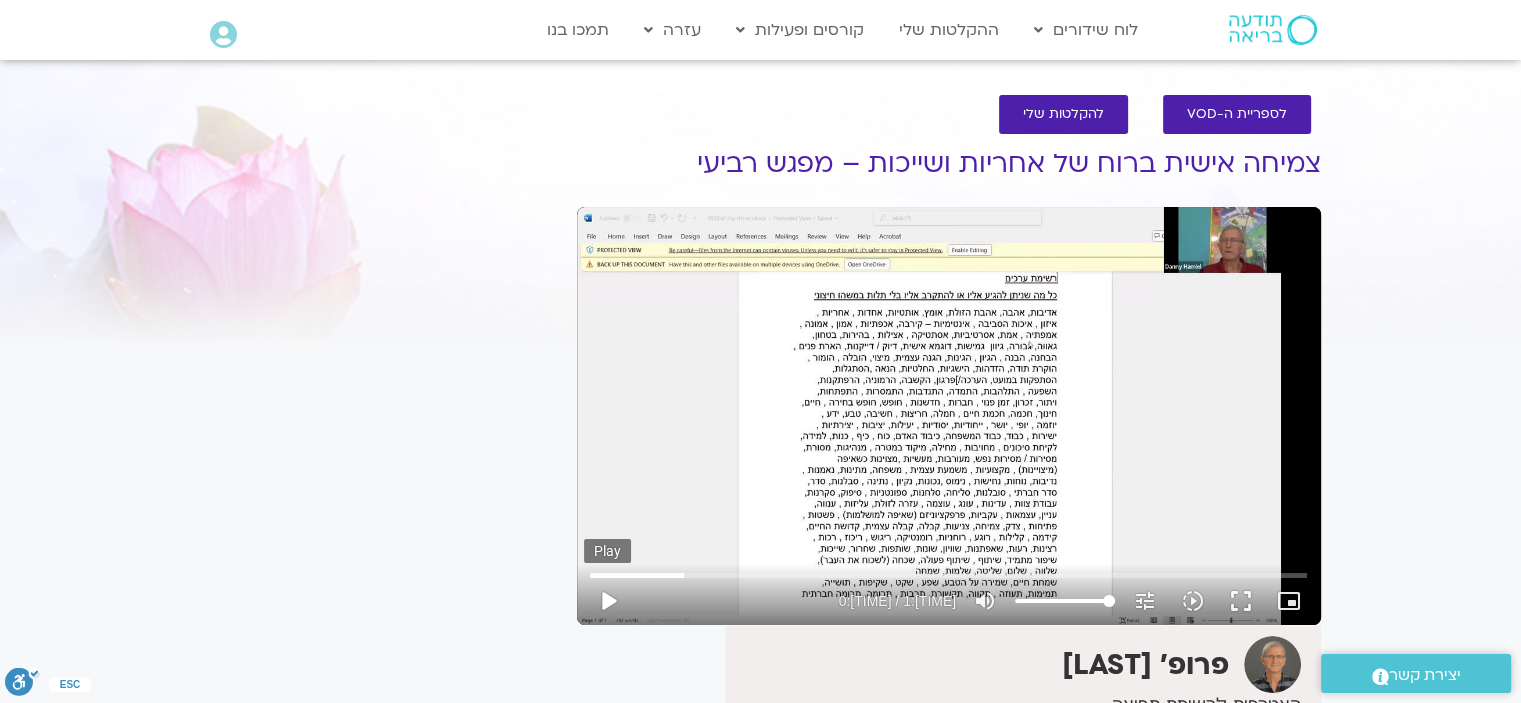 click on "play_arrow" at bounding box center (608, 601) 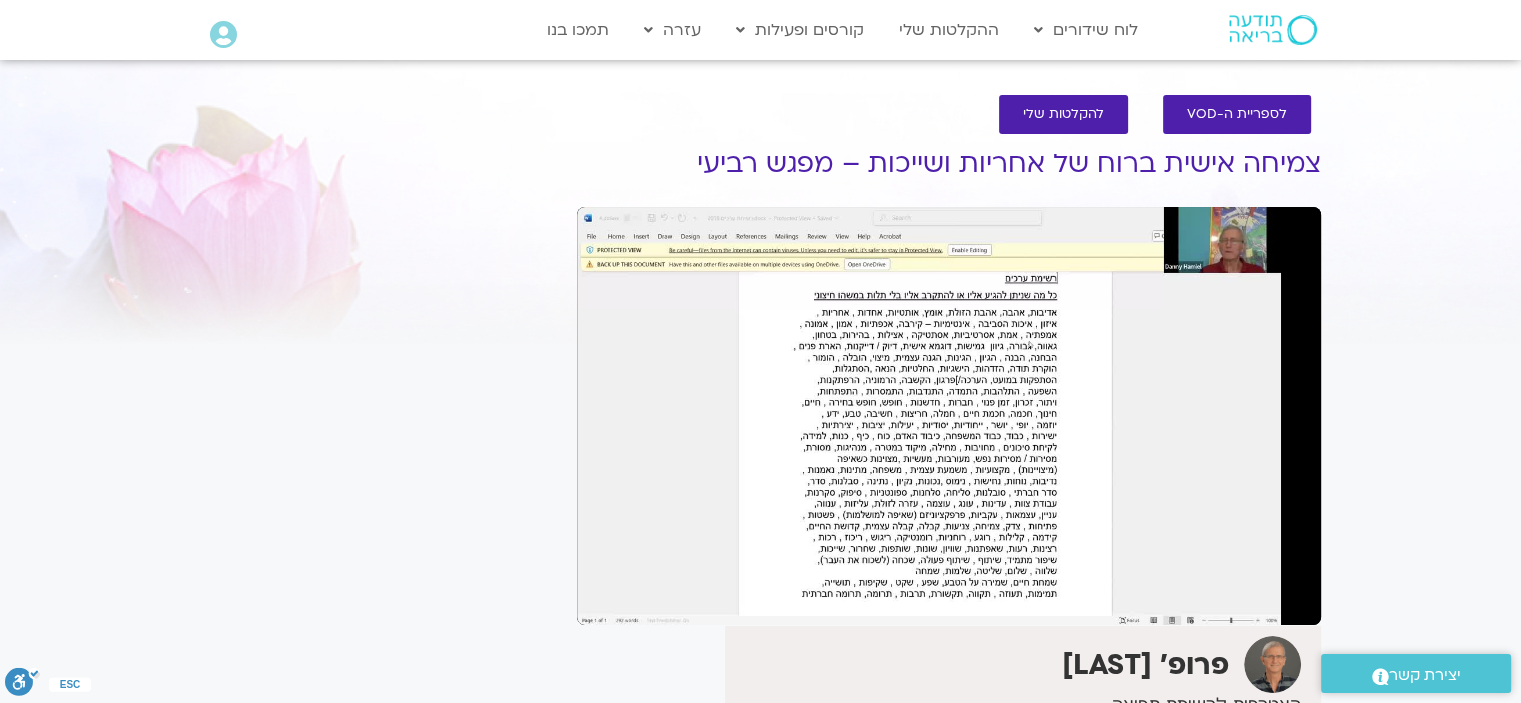 click on "pause" at bounding box center (608, 601) 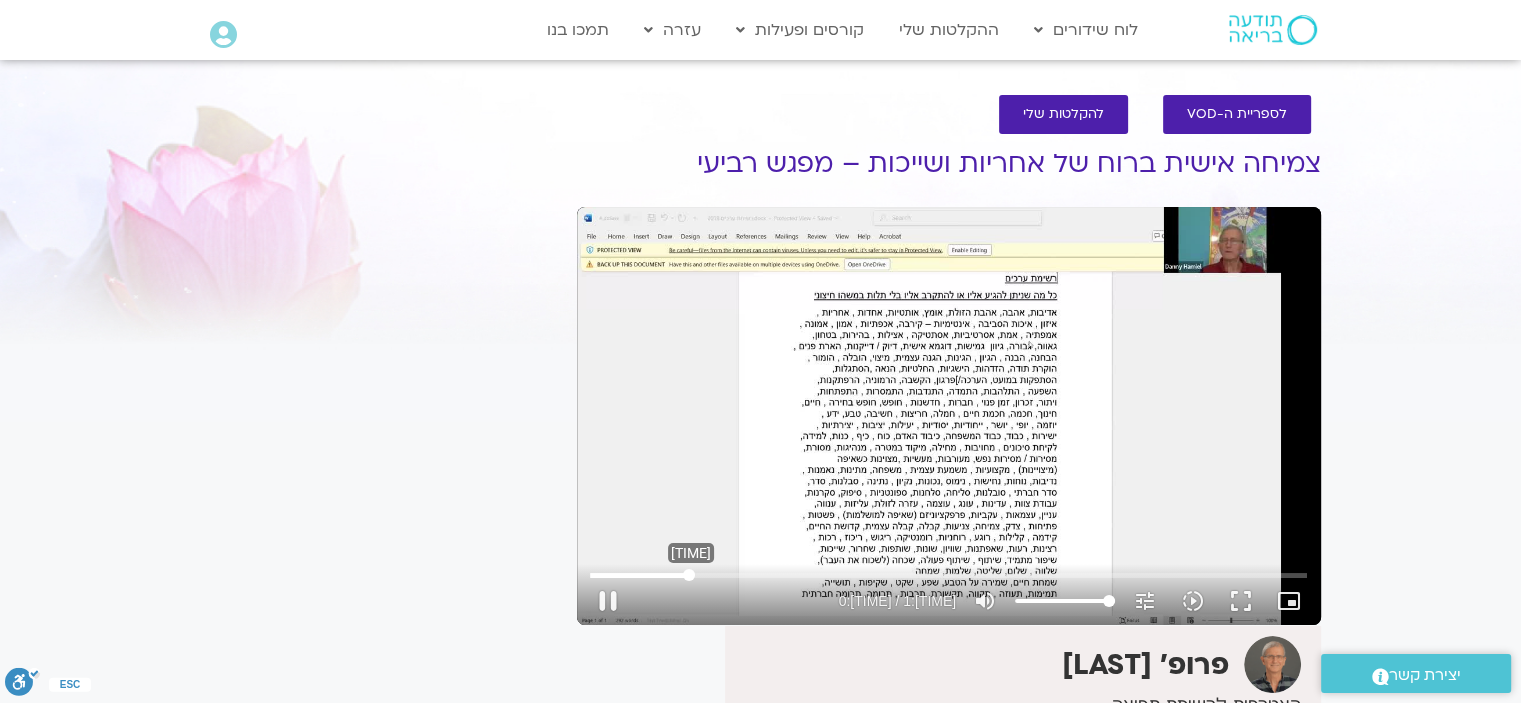 click at bounding box center [948, 575] 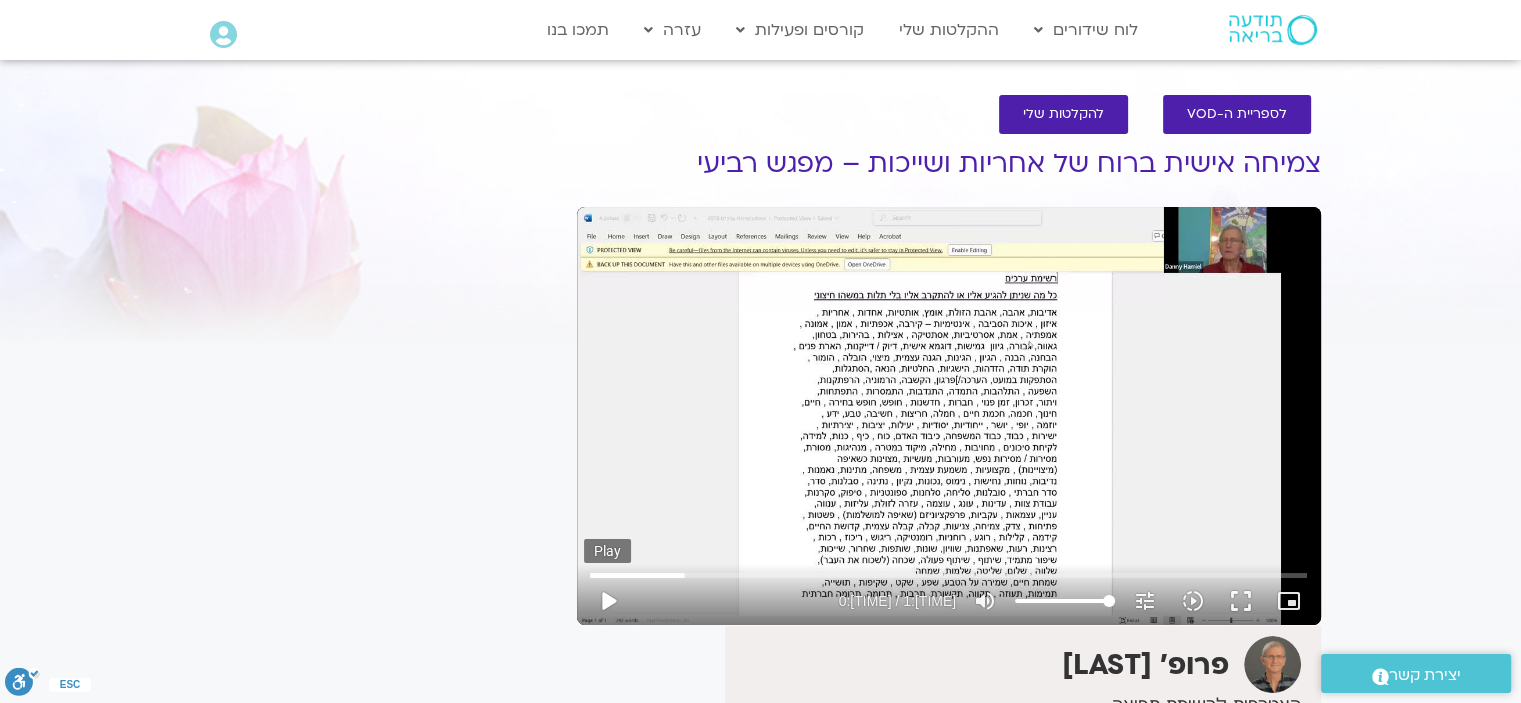 click on "play_arrow" at bounding box center (608, 601) 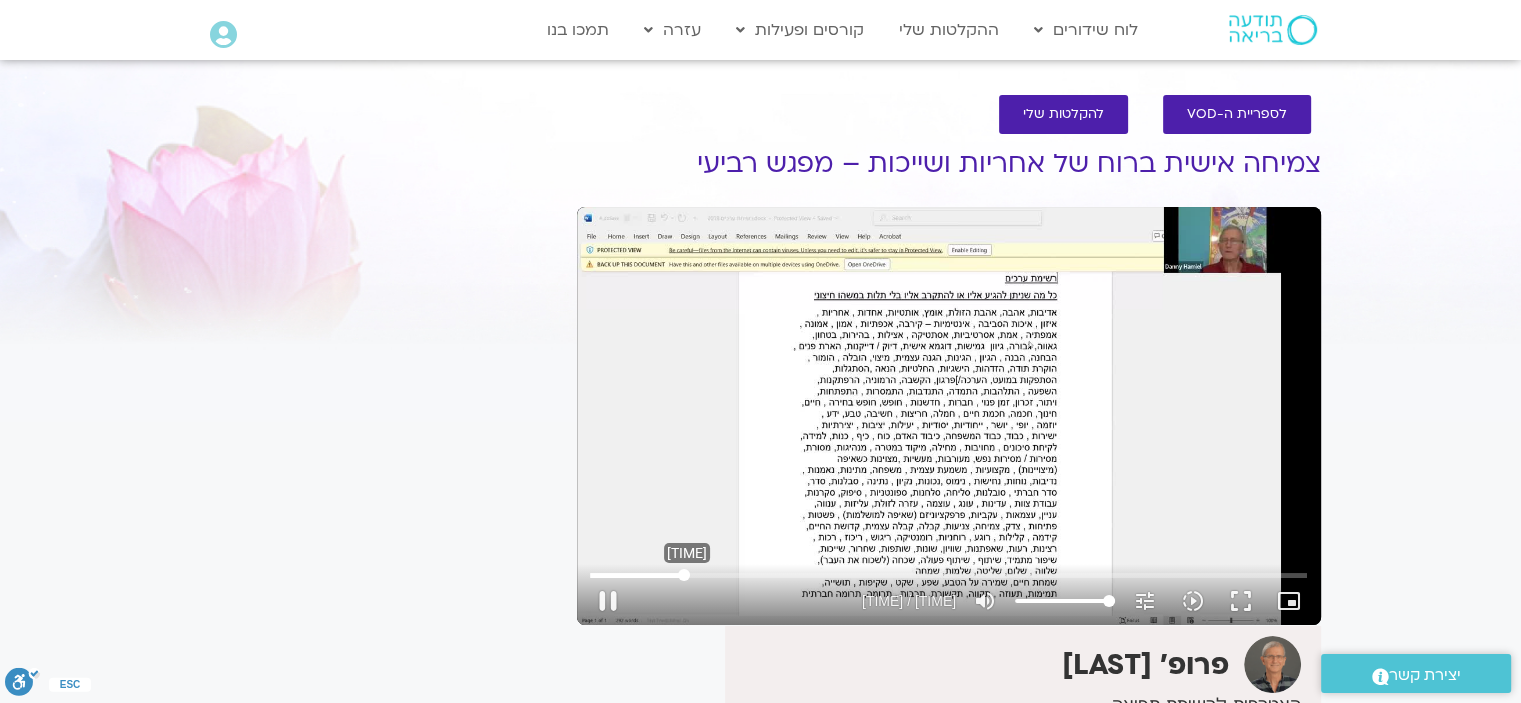 click at bounding box center (948, 575) 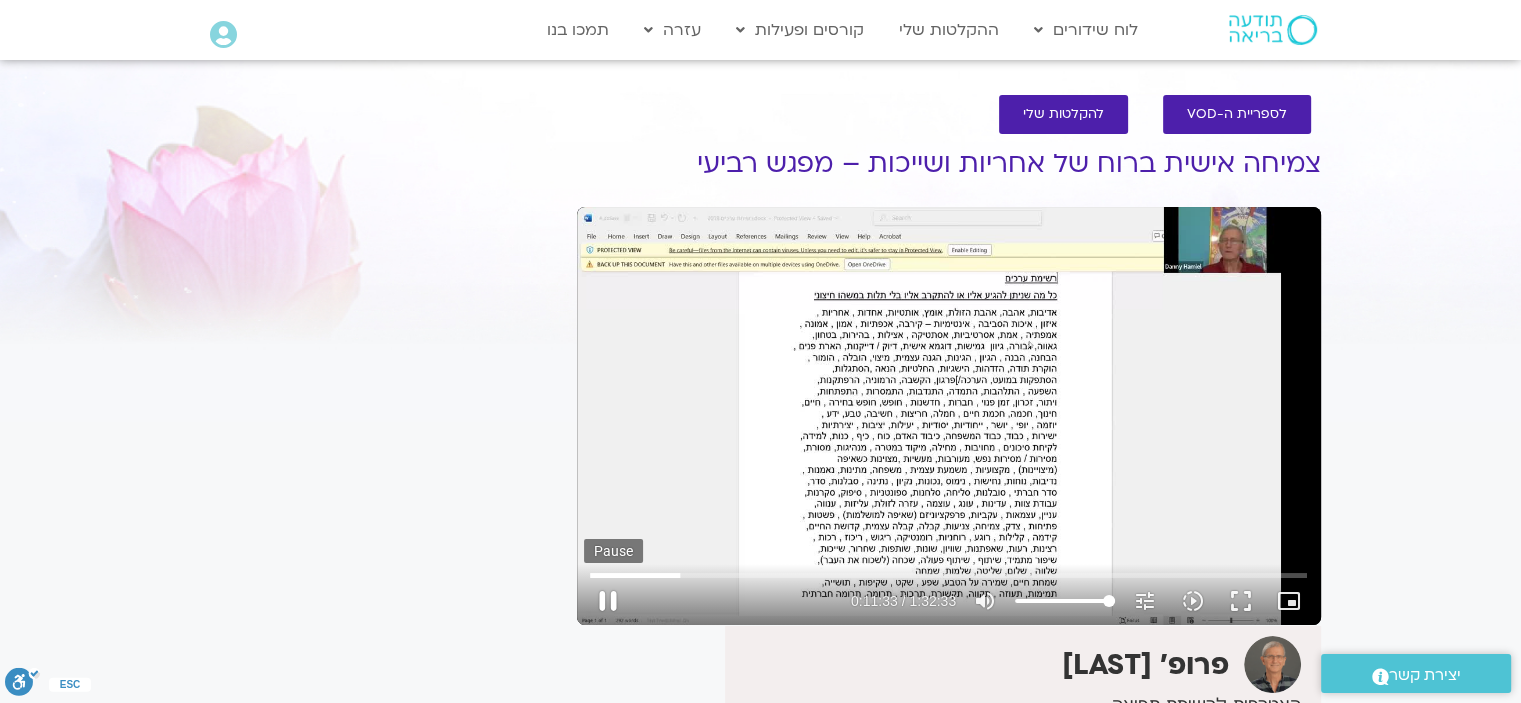 click on "pause" at bounding box center (608, 601) 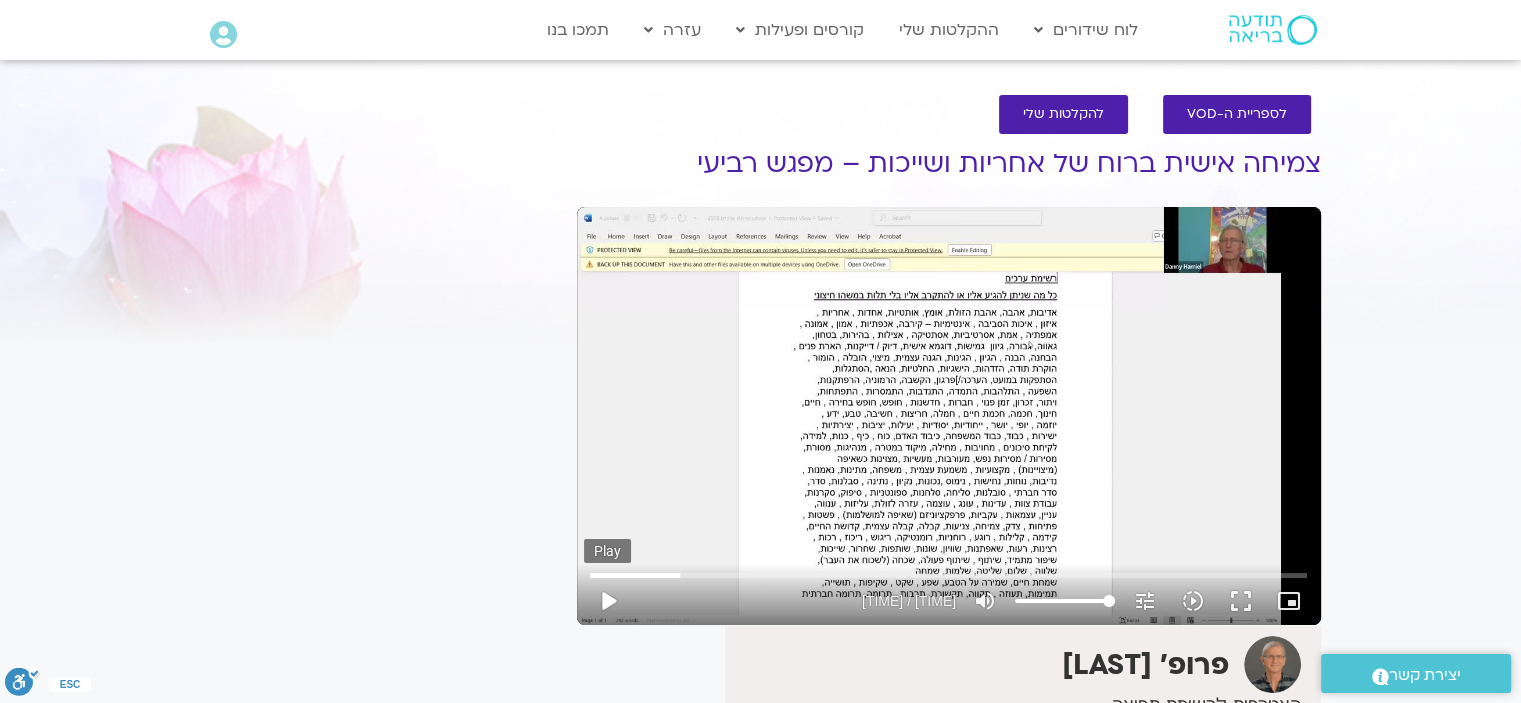 click on "play_arrow" at bounding box center (608, 601) 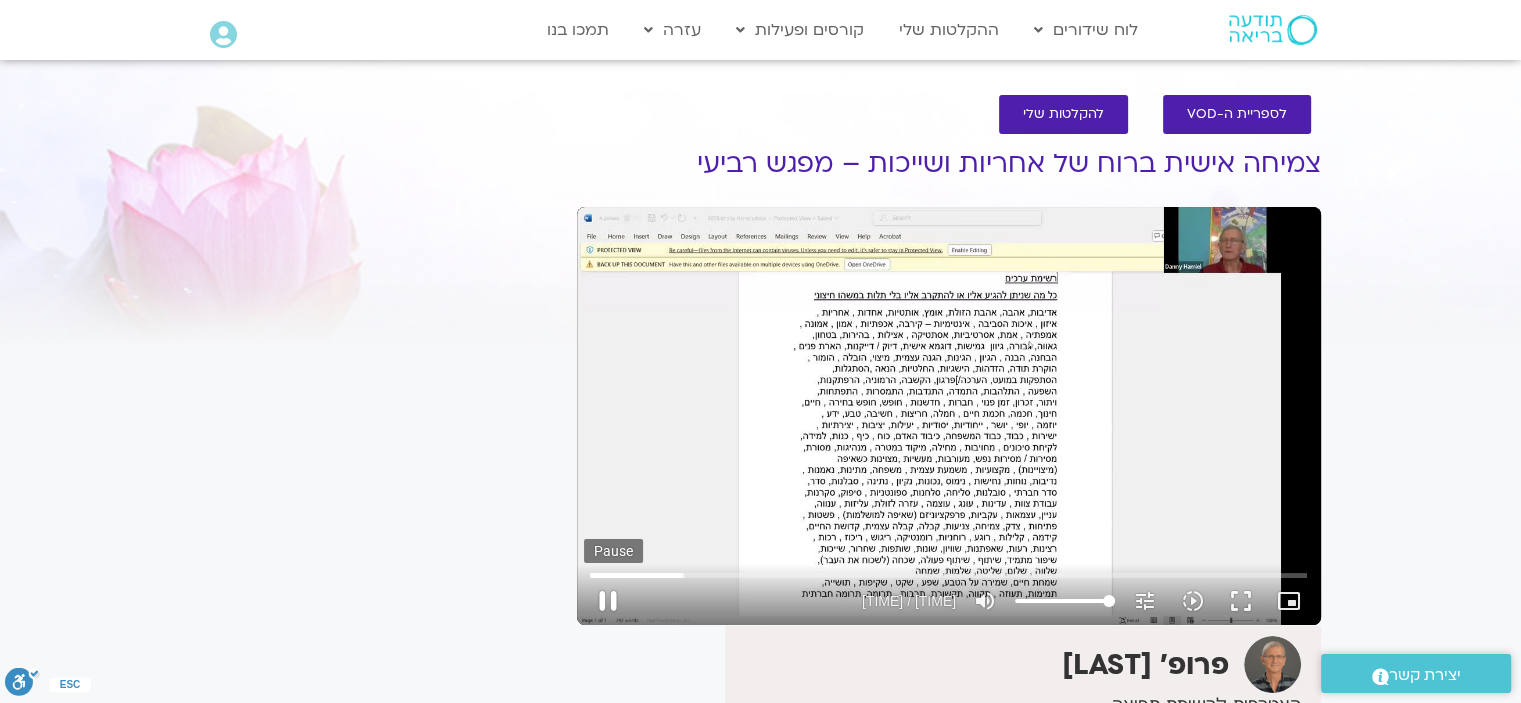 click on "pause" at bounding box center (608, 601) 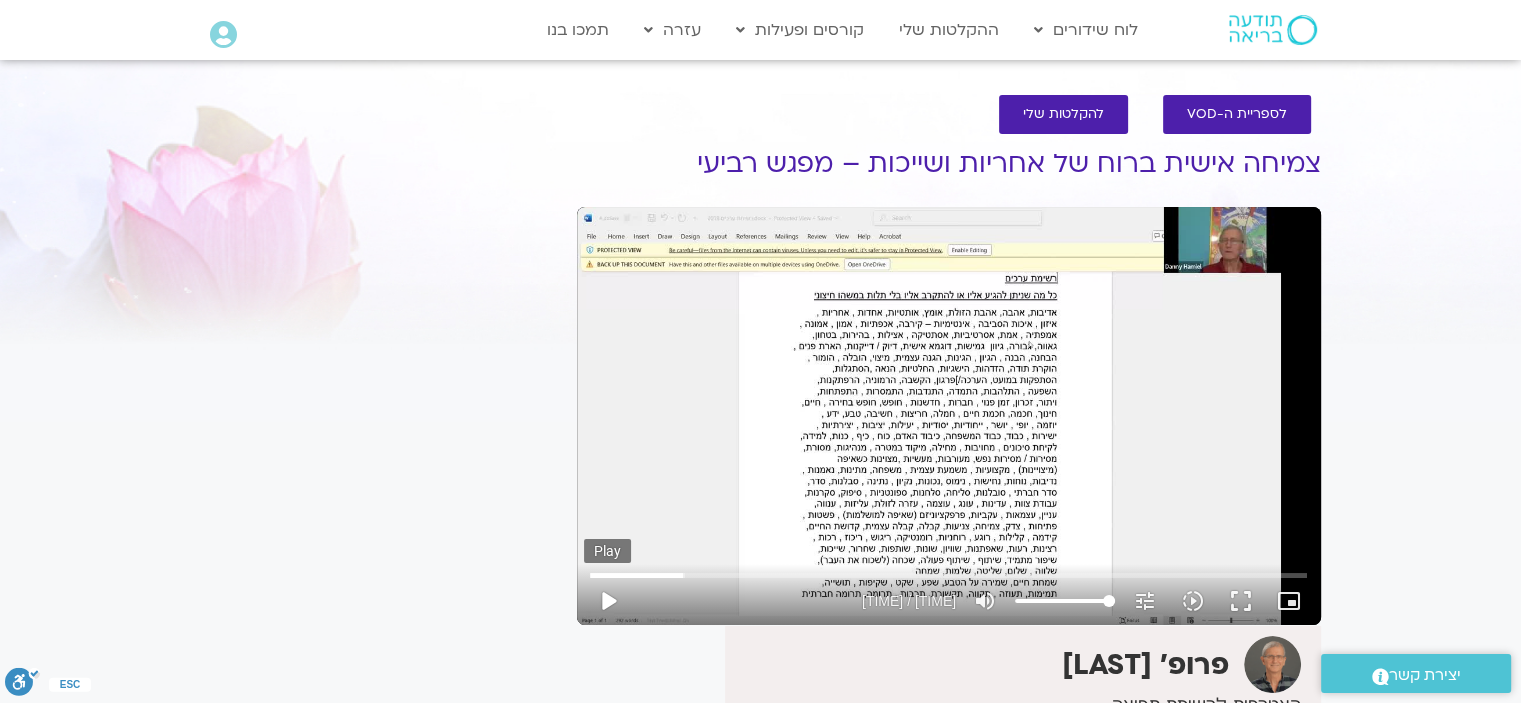 click on "play_arrow" at bounding box center (608, 601) 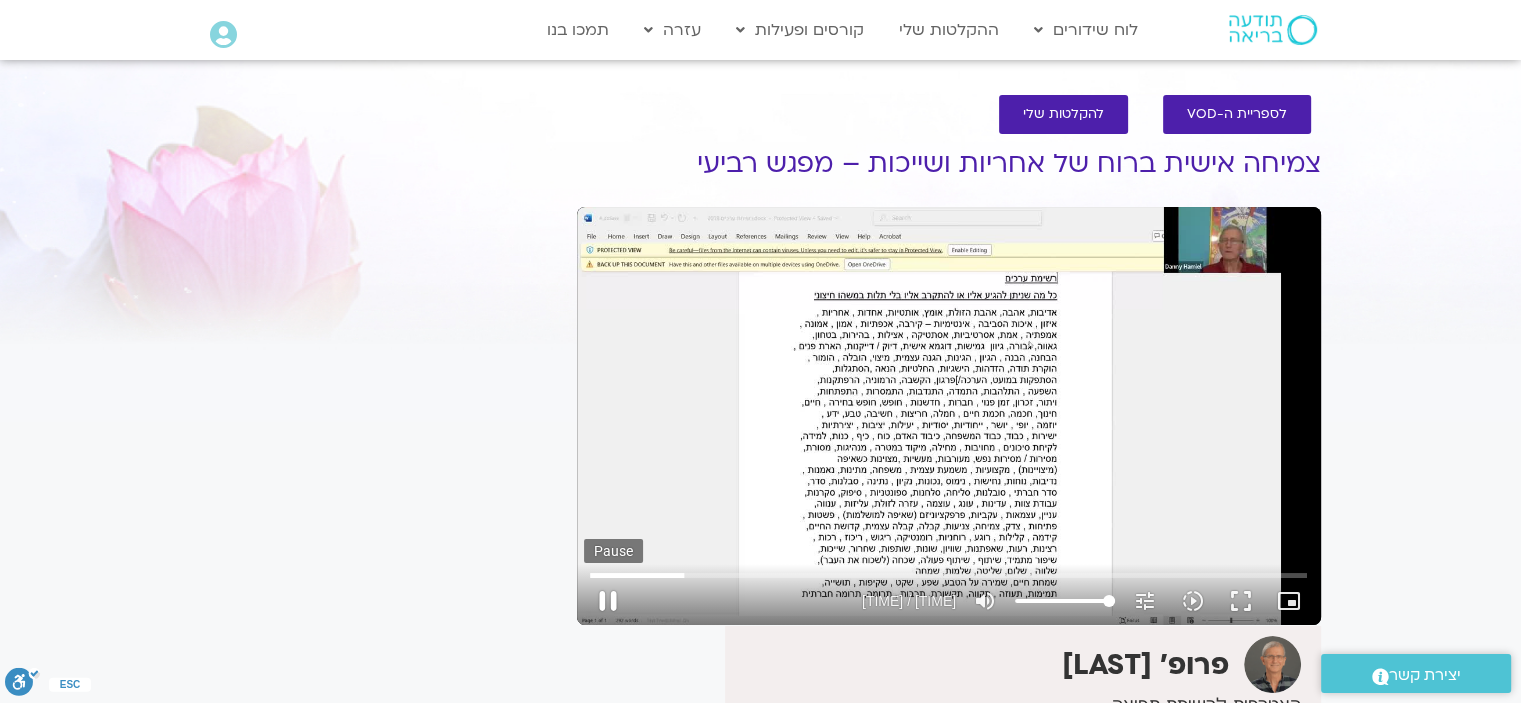 click on "pause" at bounding box center [608, 601] 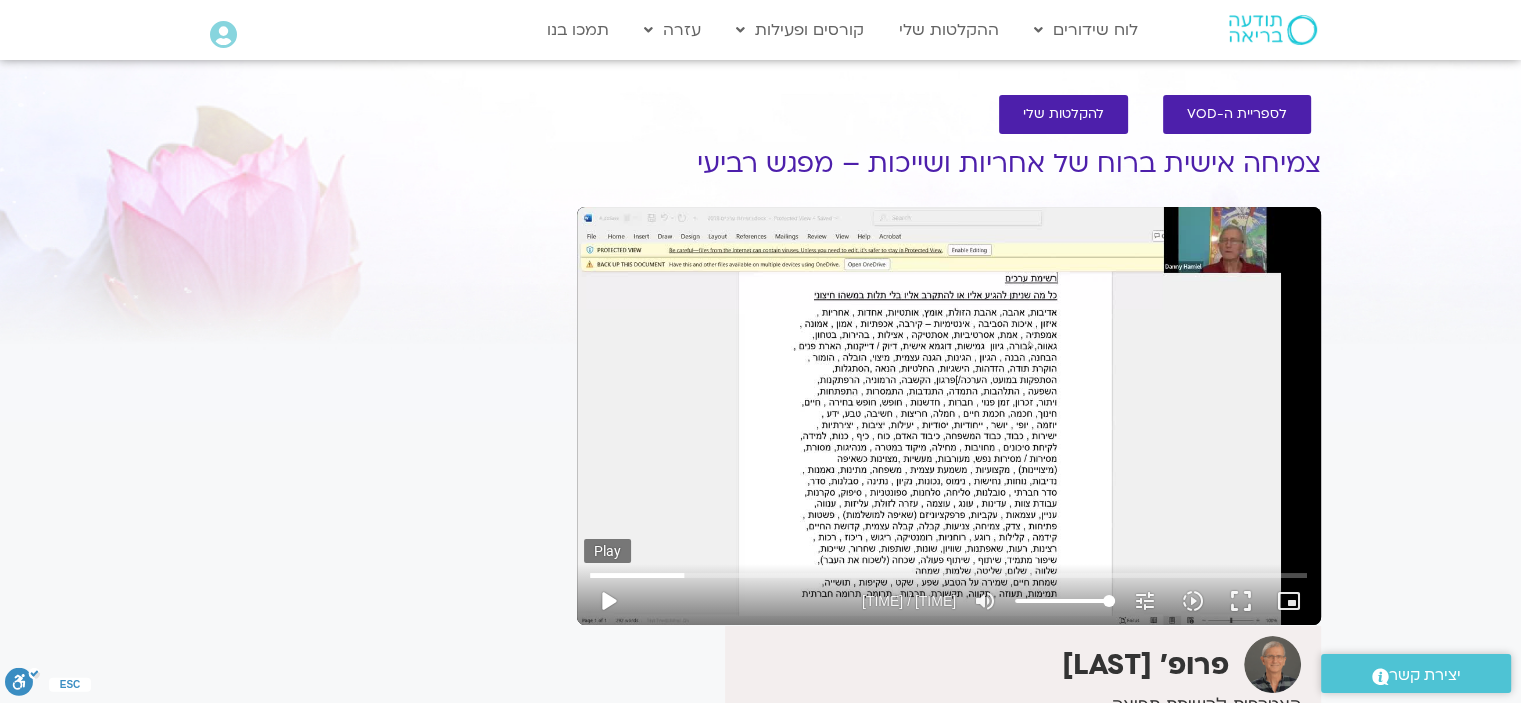 click on "play_arrow" at bounding box center (608, 601) 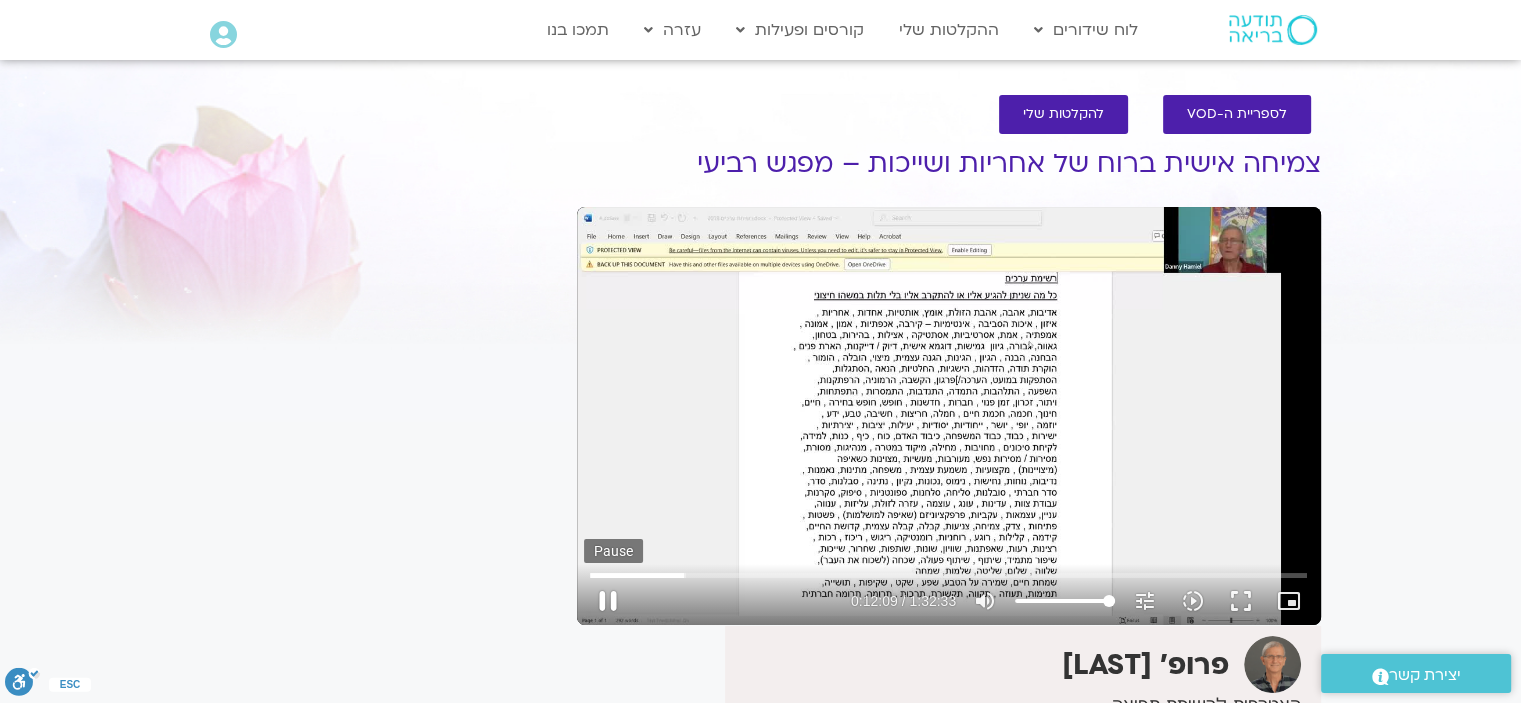 click on "pause" at bounding box center (608, 601) 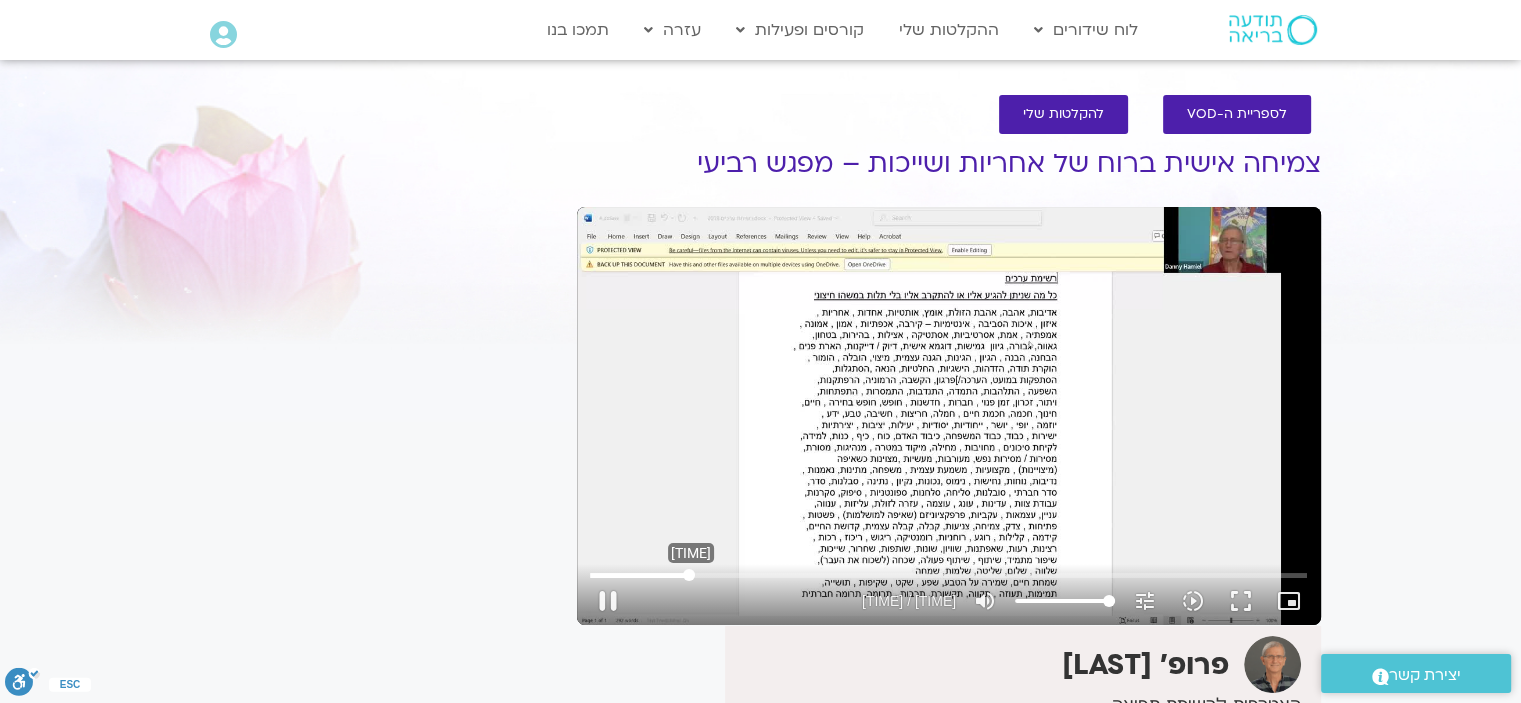 click at bounding box center (948, 575) 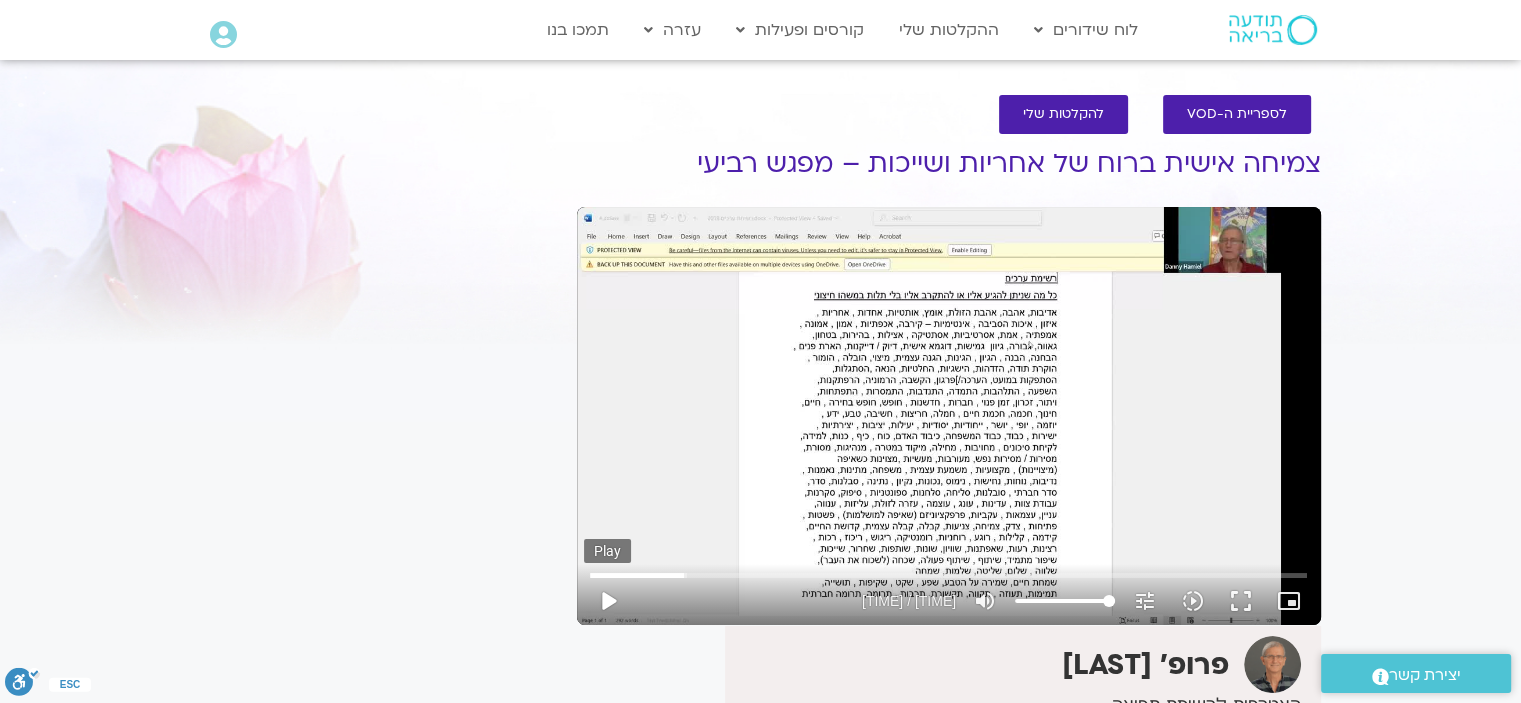 click on "play_arrow" at bounding box center [608, 601] 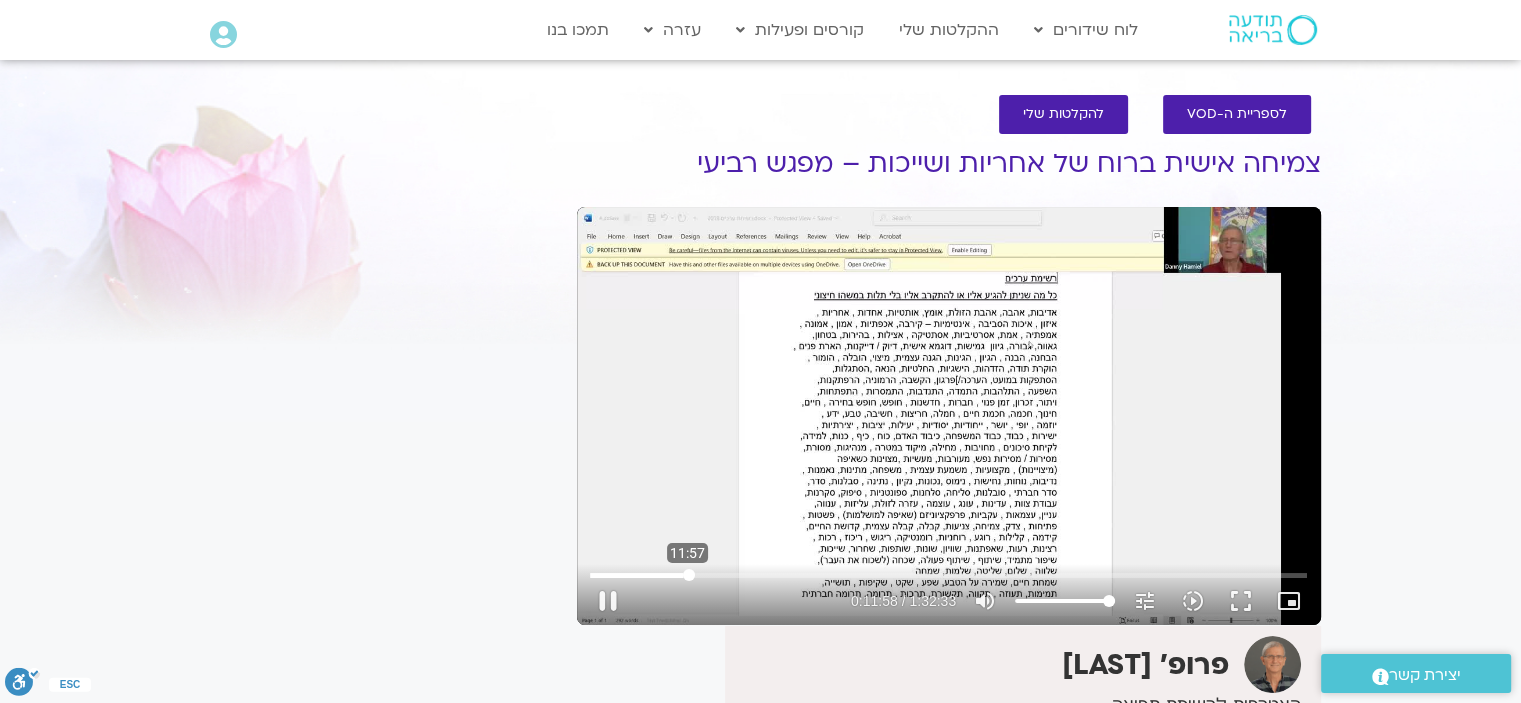 click at bounding box center (948, 575) 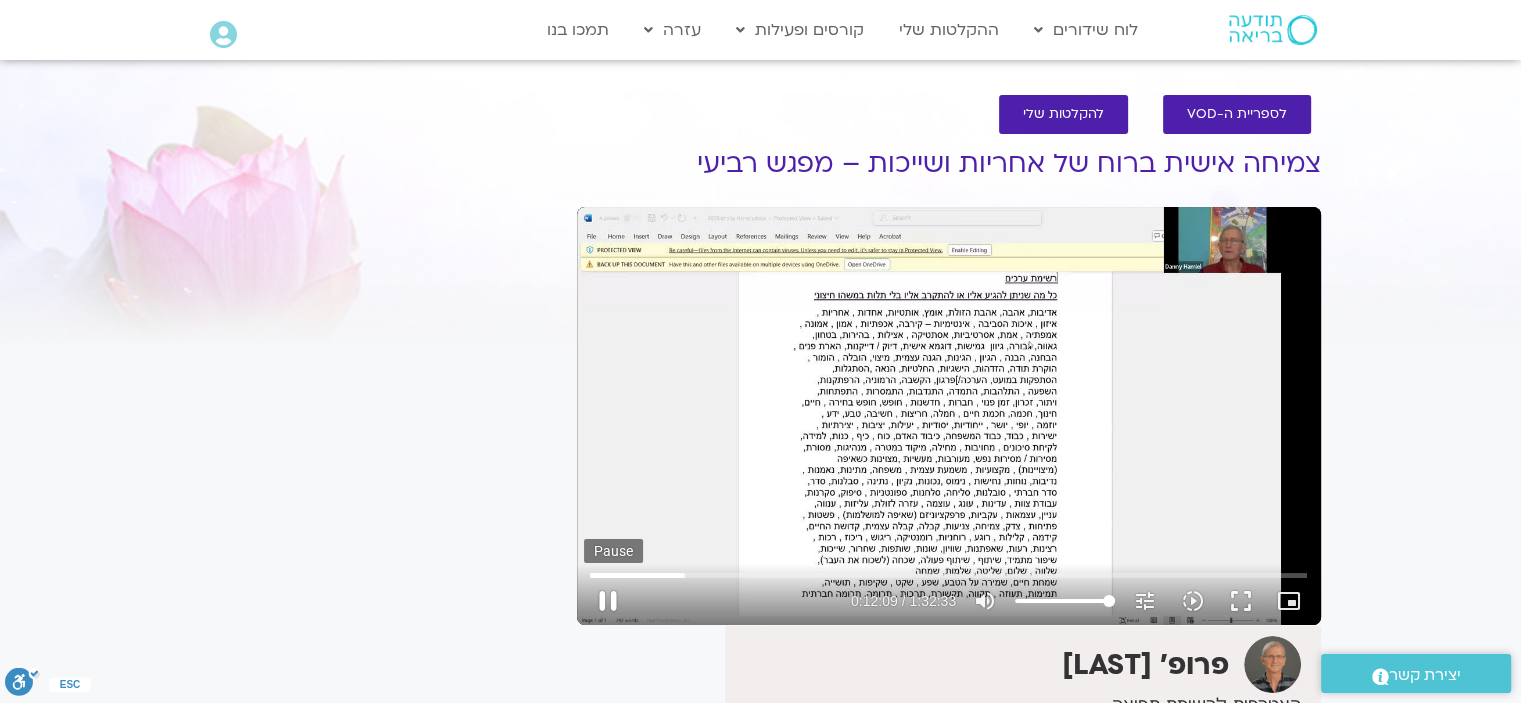 click on "pause" at bounding box center [608, 601] 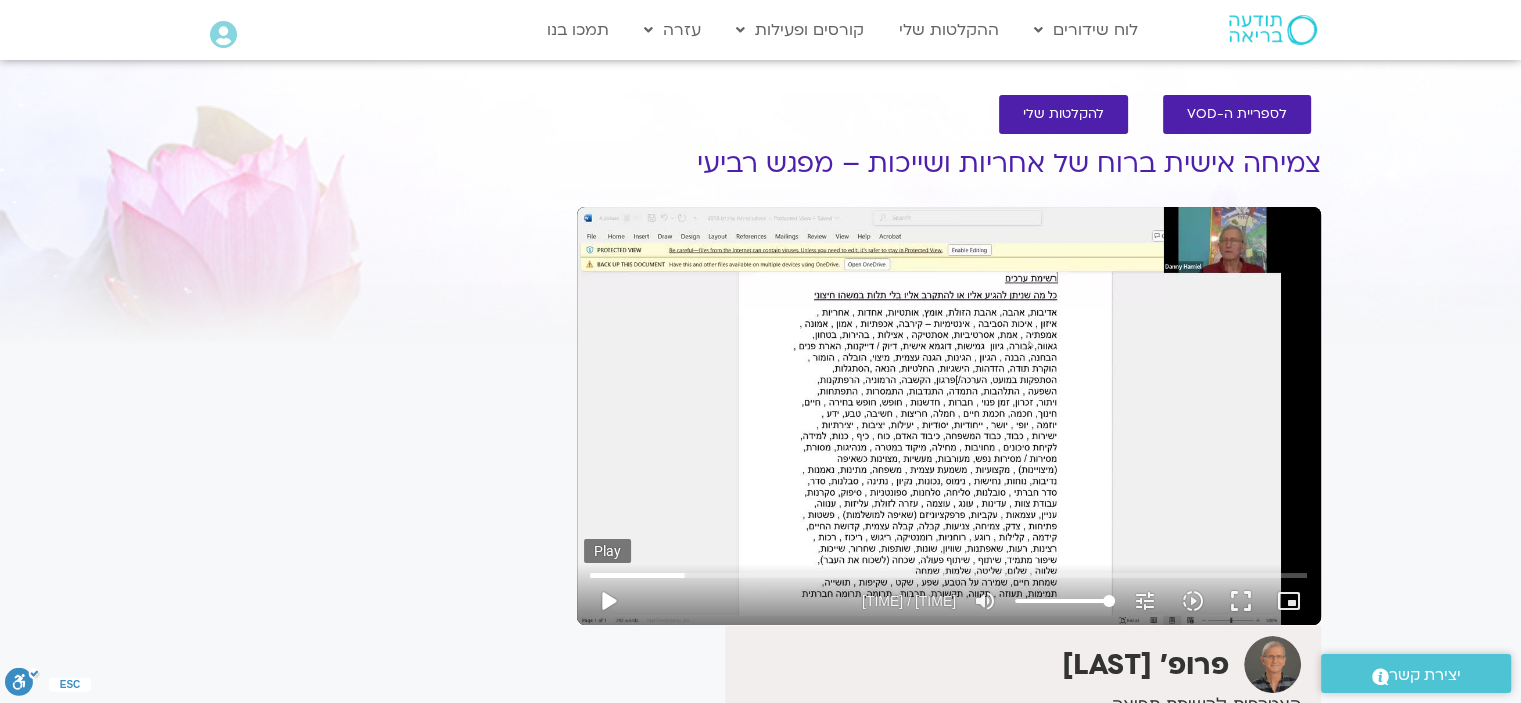 click on "play_arrow" at bounding box center (608, 601) 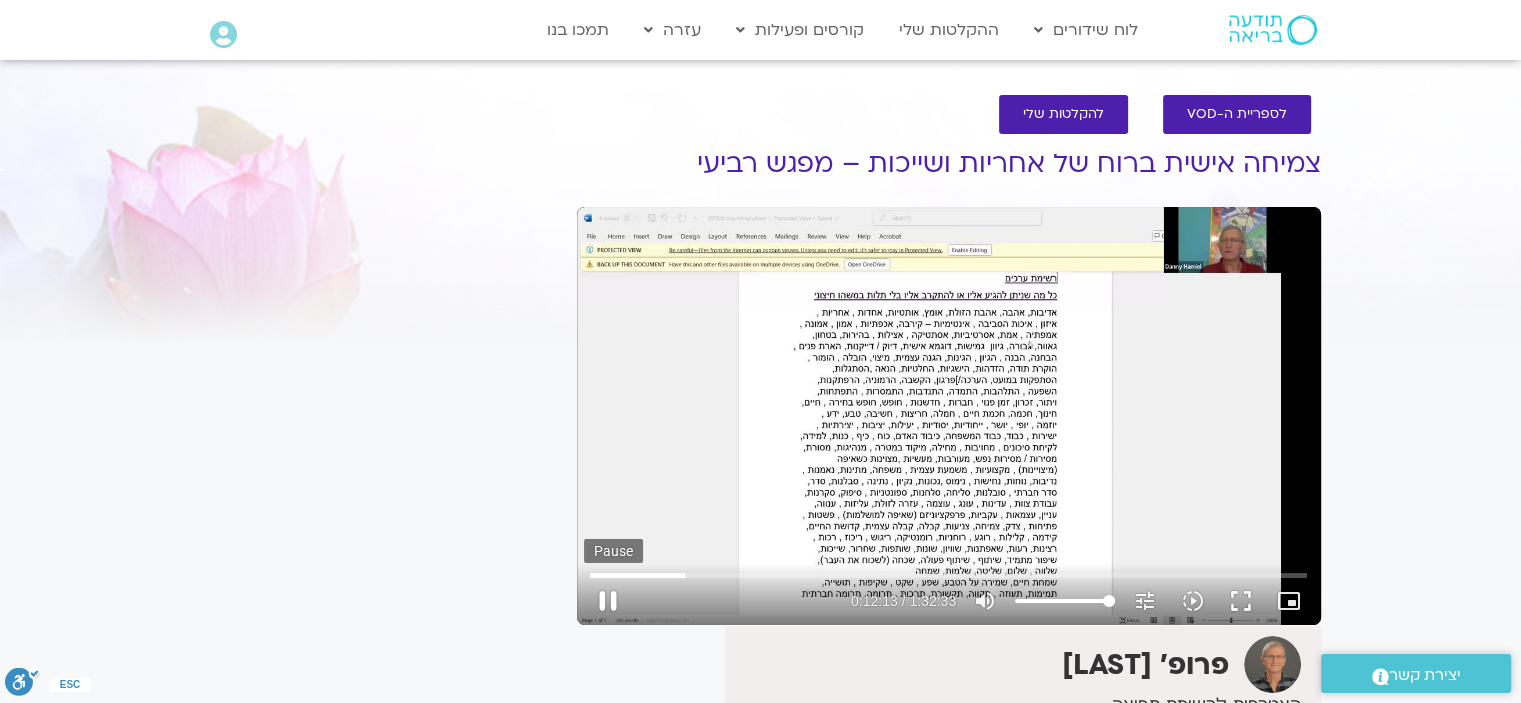 click on "pause" at bounding box center [608, 601] 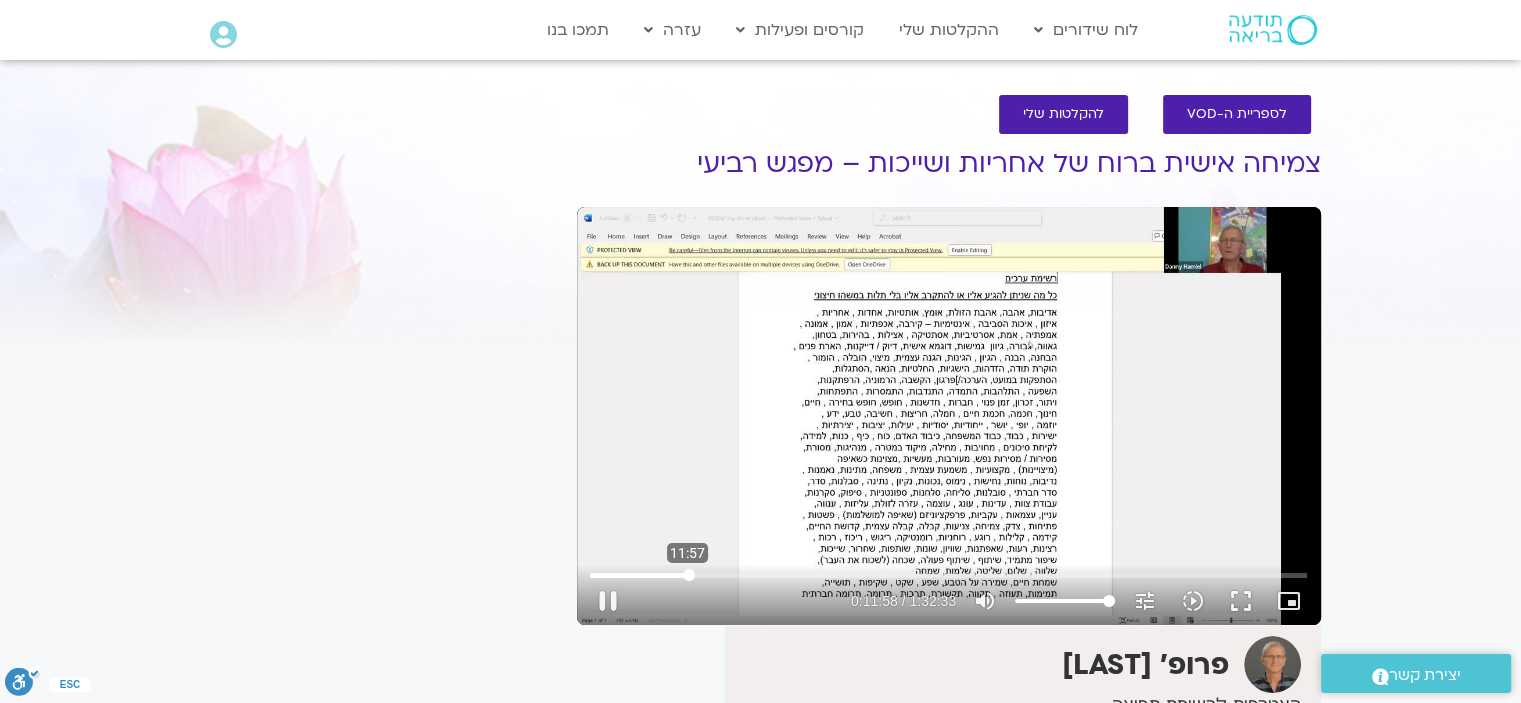 click at bounding box center [948, 575] 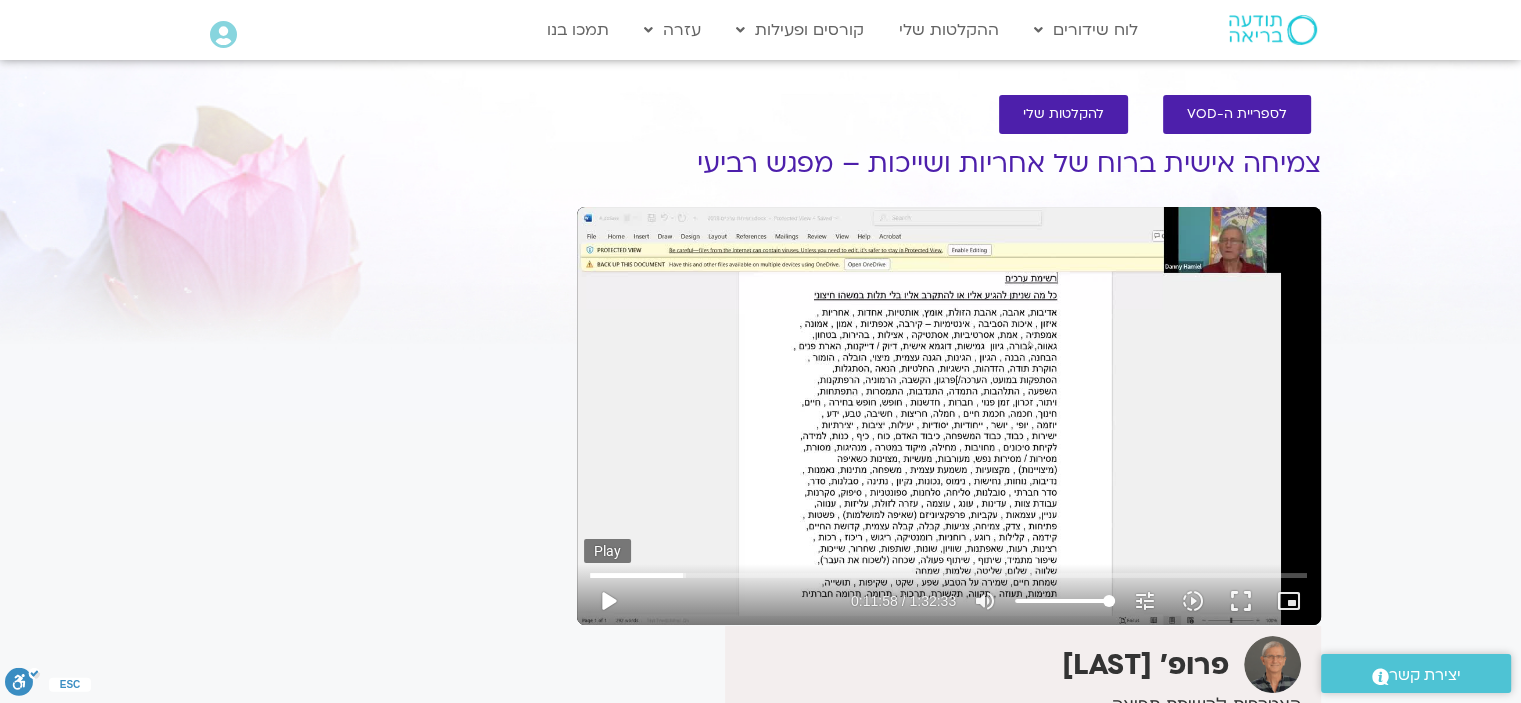click on "play_arrow" at bounding box center (608, 601) 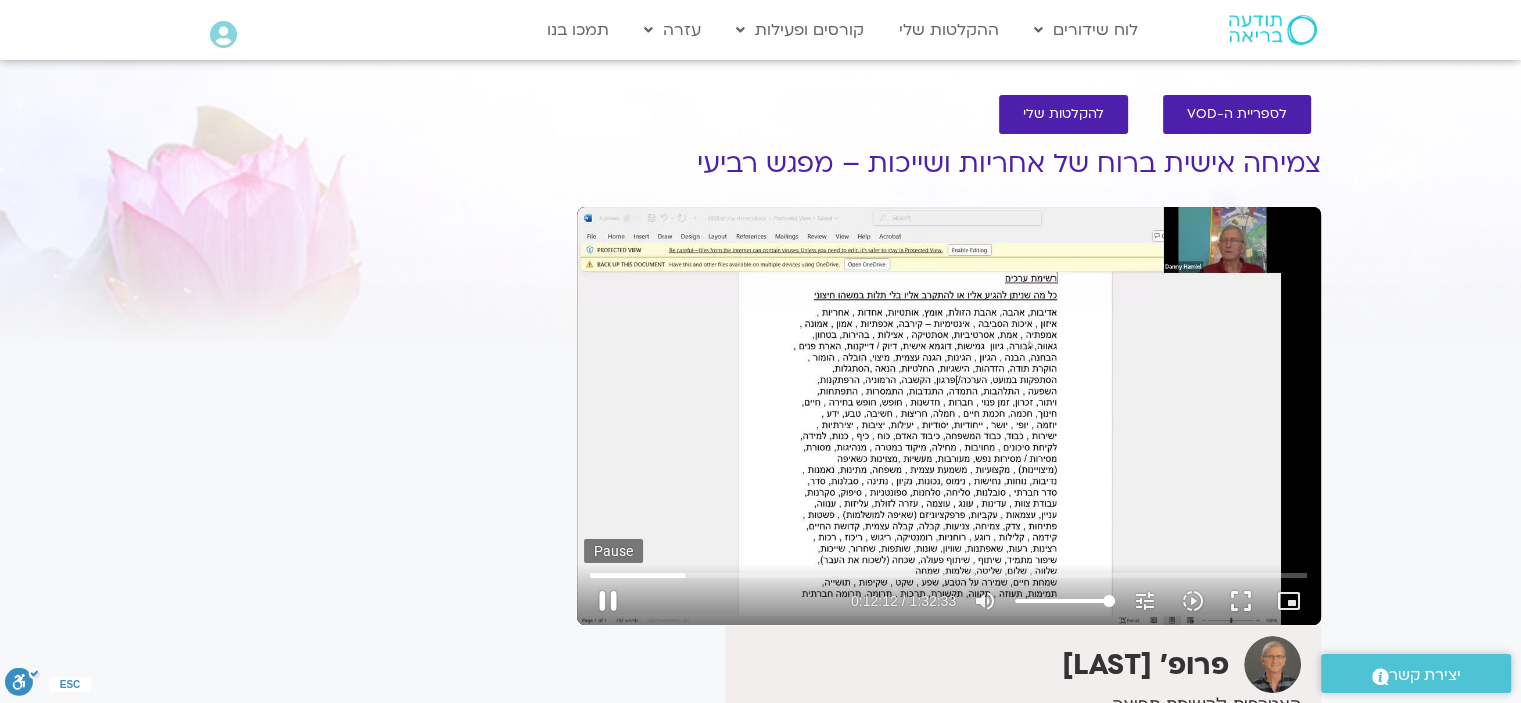 click on "pause" at bounding box center [608, 601] 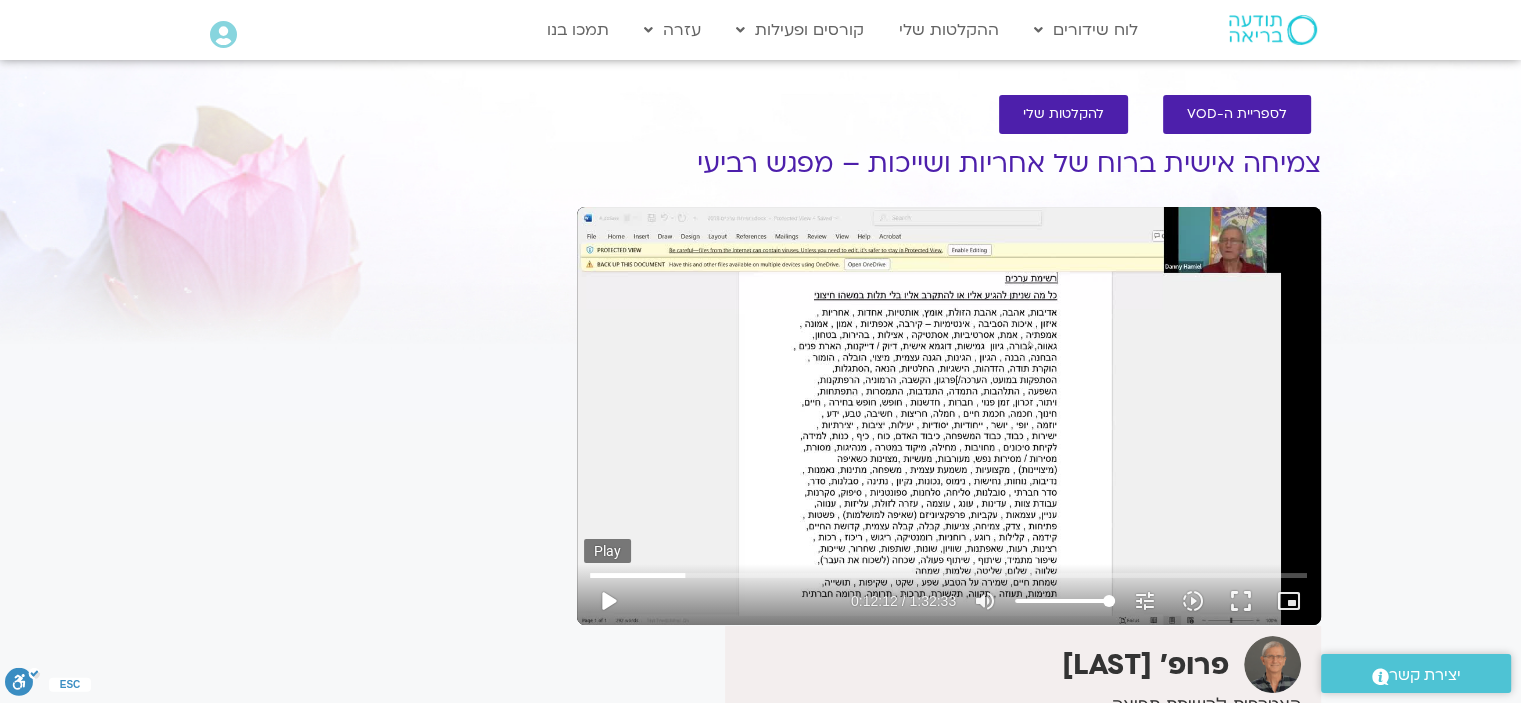 click on "play_arrow" at bounding box center (608, 601) 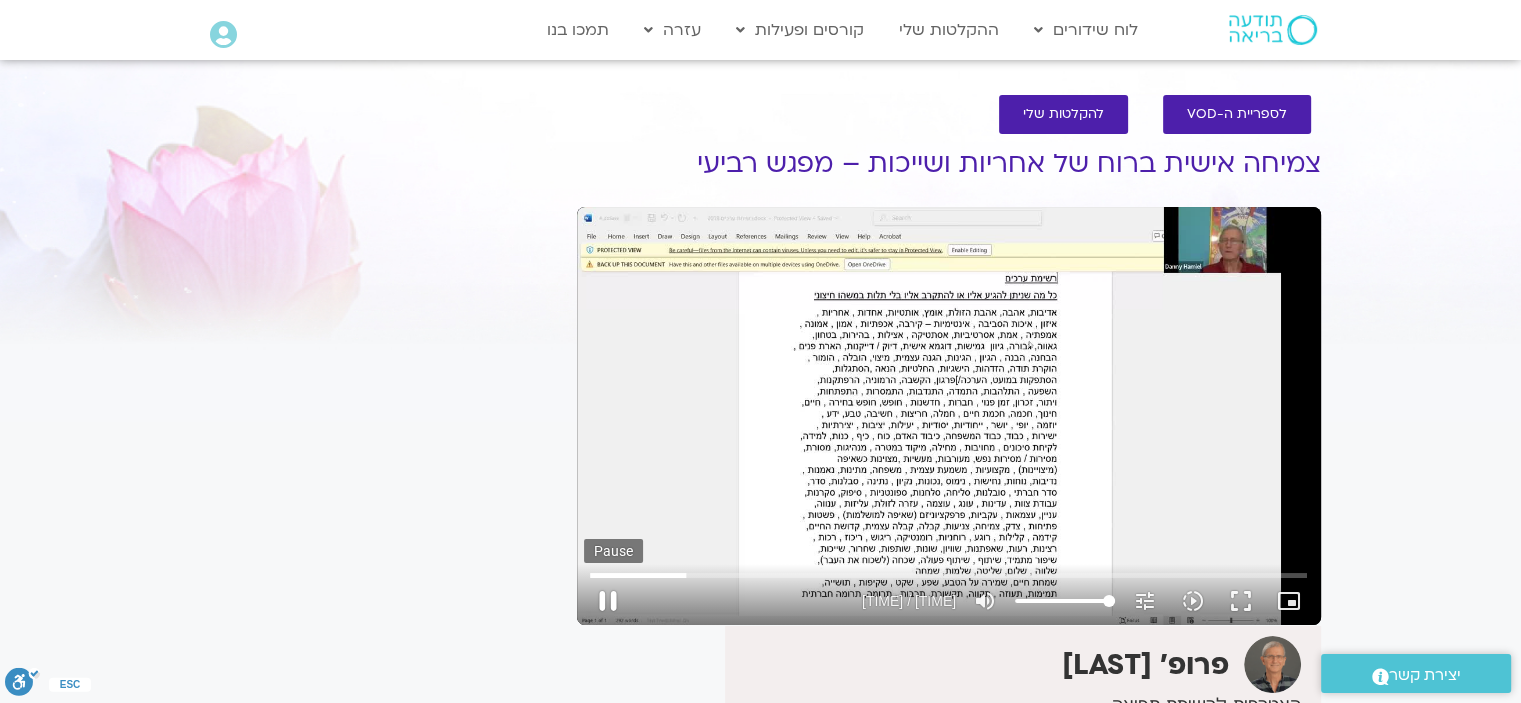 click on "pause" at bounding box center [608, 601] 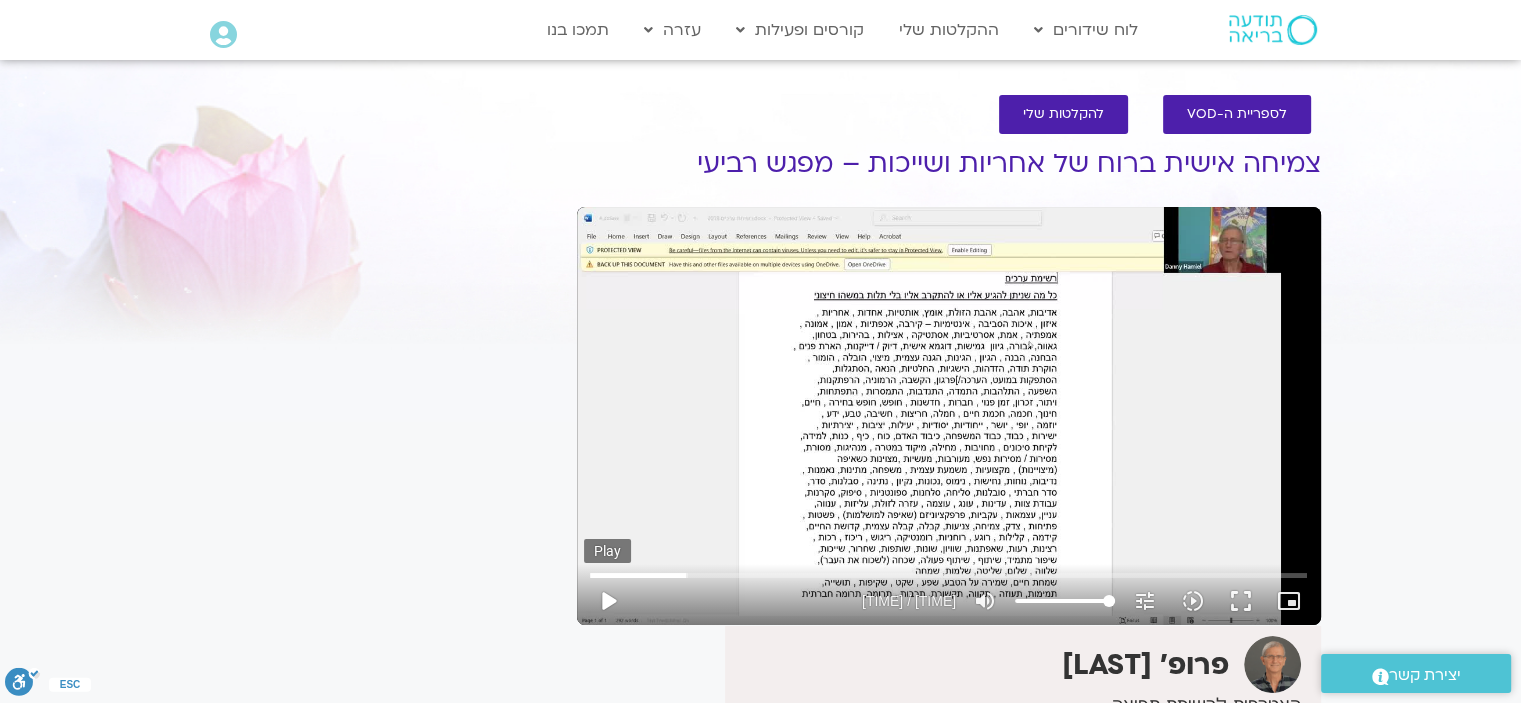 click on "play_arrow" at bounding box center [608, 601] 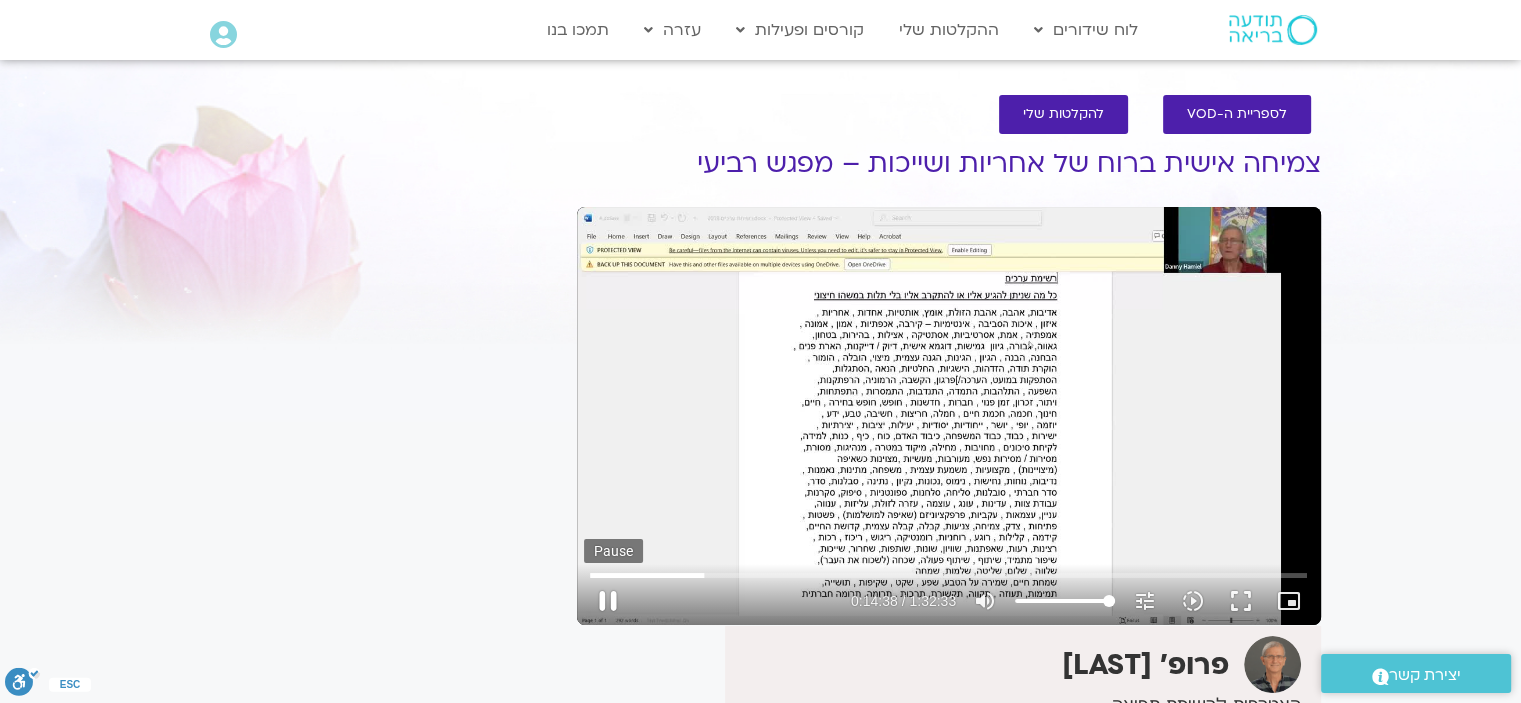 click on "pause" at bounding box center [608, 601] 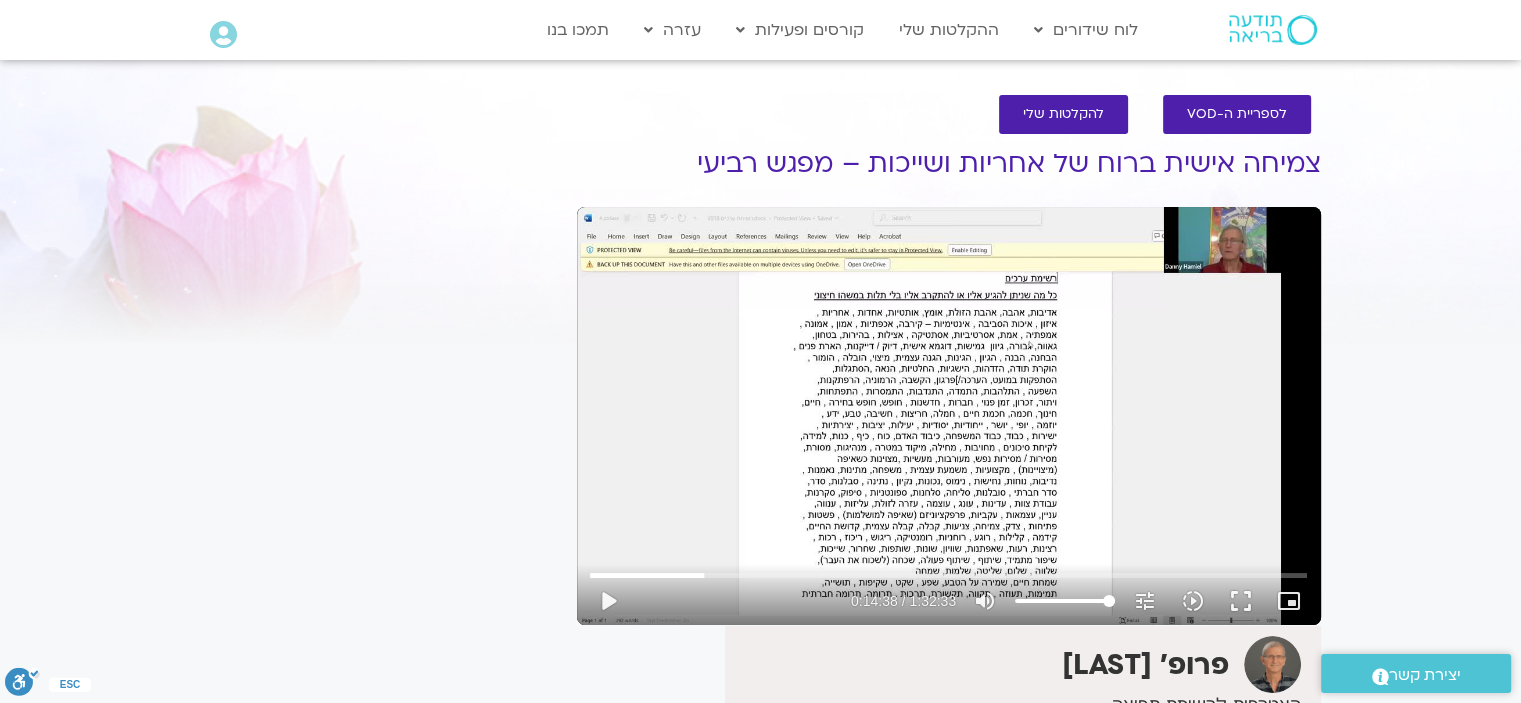 click on "Skip Ad [TIME] play_arrow [TIME] / [TIME] volume_up Mute tune Resolution Auto 720p slow_motion_video Playback speed 1x 1x fullscreen picture_in_picture_alt Picture-in-Picture Off close Resolution 720p 480p 360p 240p Auto done close Playback speed 0.5x 0.75x 1x done 1.25x 1.5x 1.75x 2x" at bounding box center [949, 416] 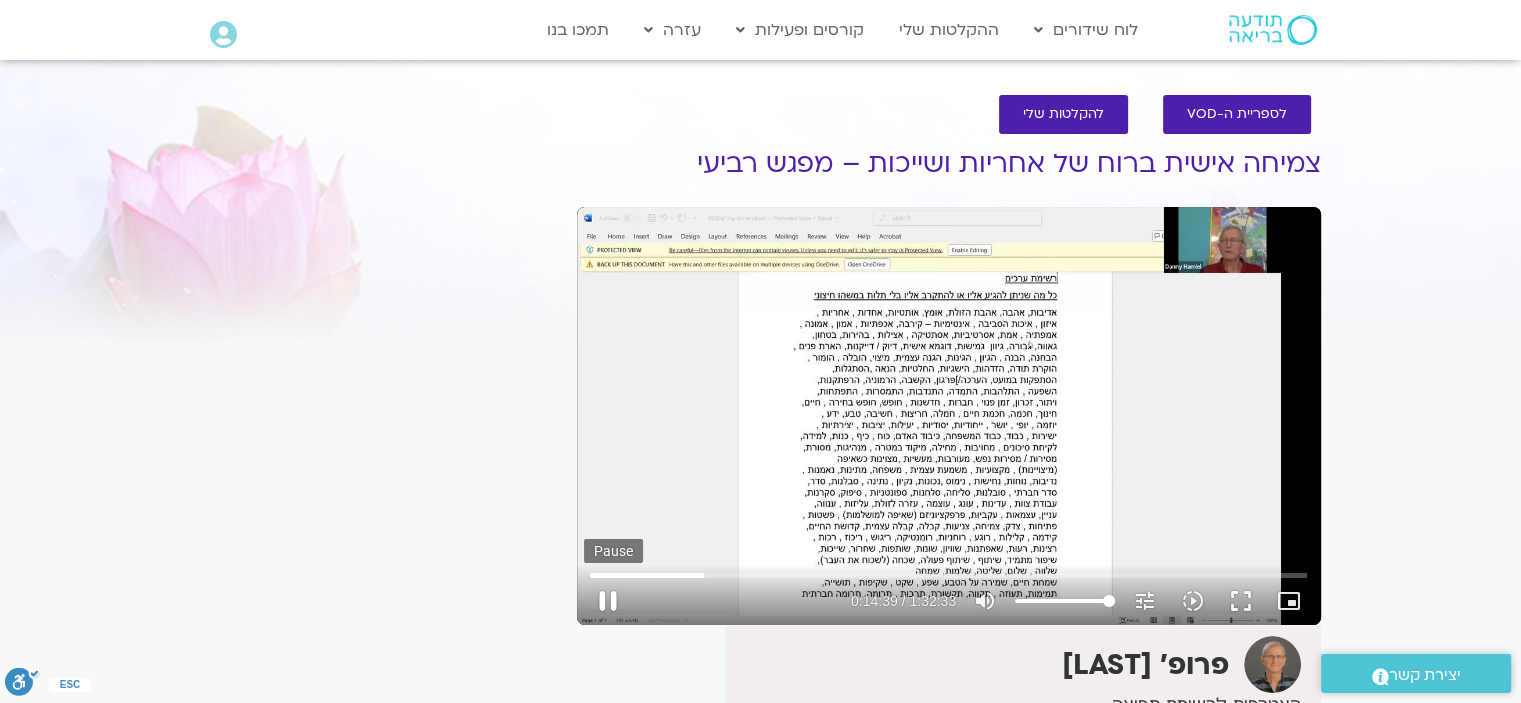 click on "pause" at bounding box center (608, 601) 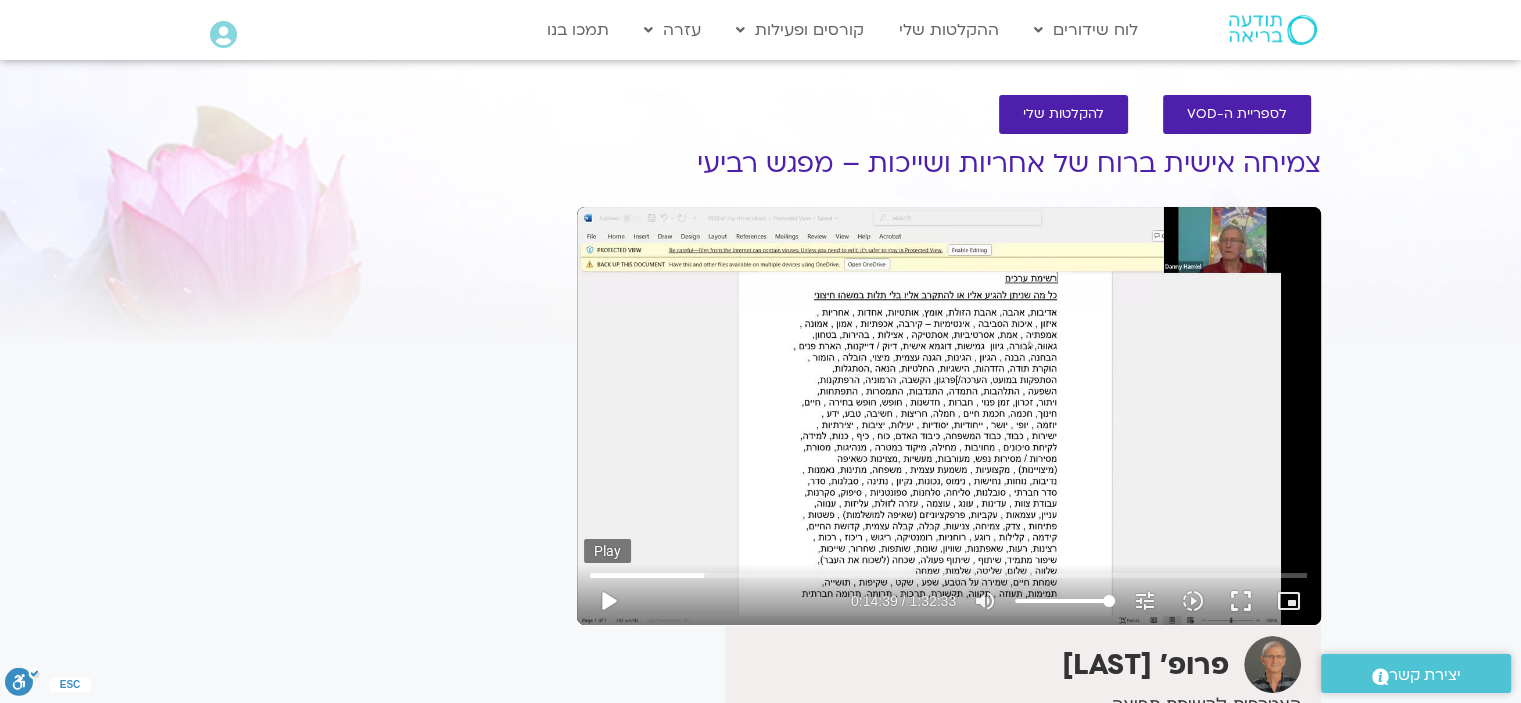 click on "play_arrow" at bounding box center (608, 601) 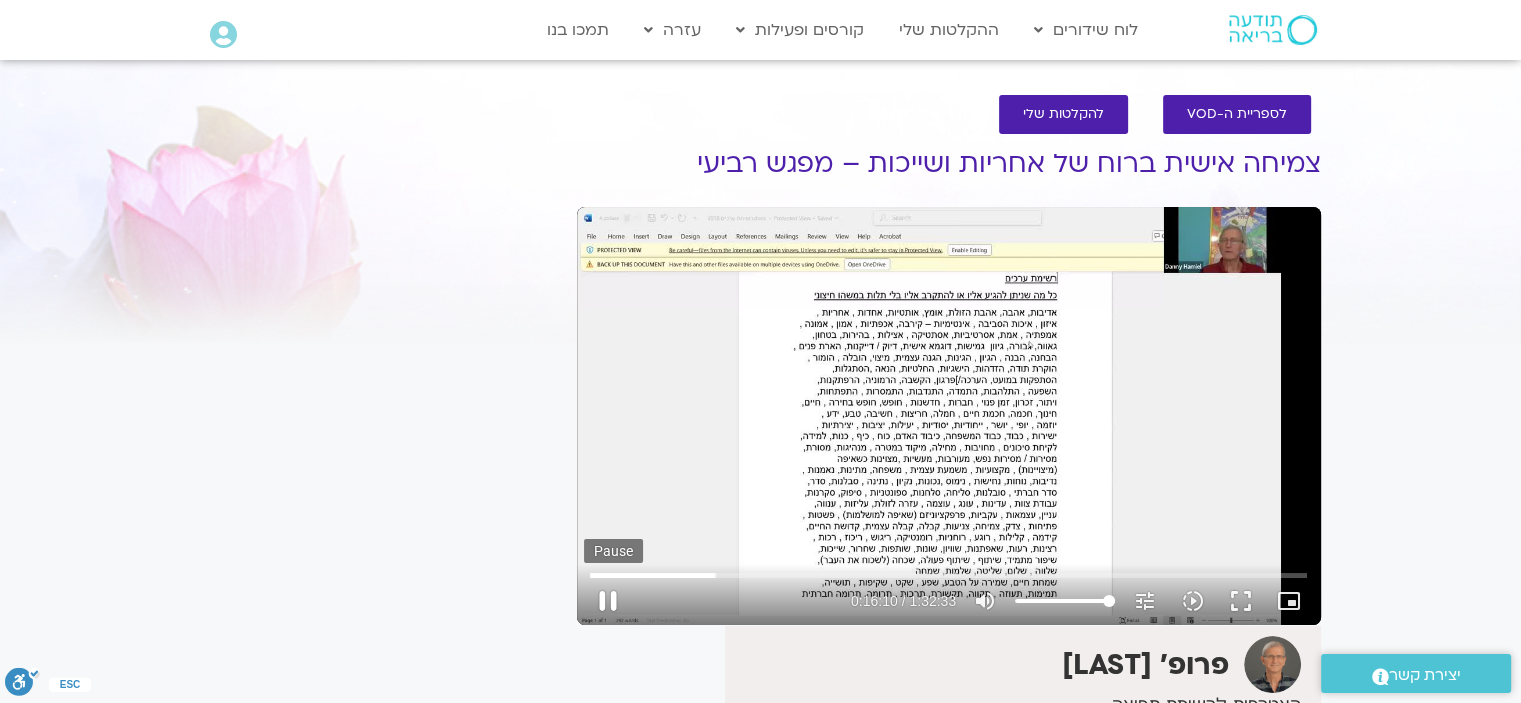 click on "pause" at bounding box center [608, 601] 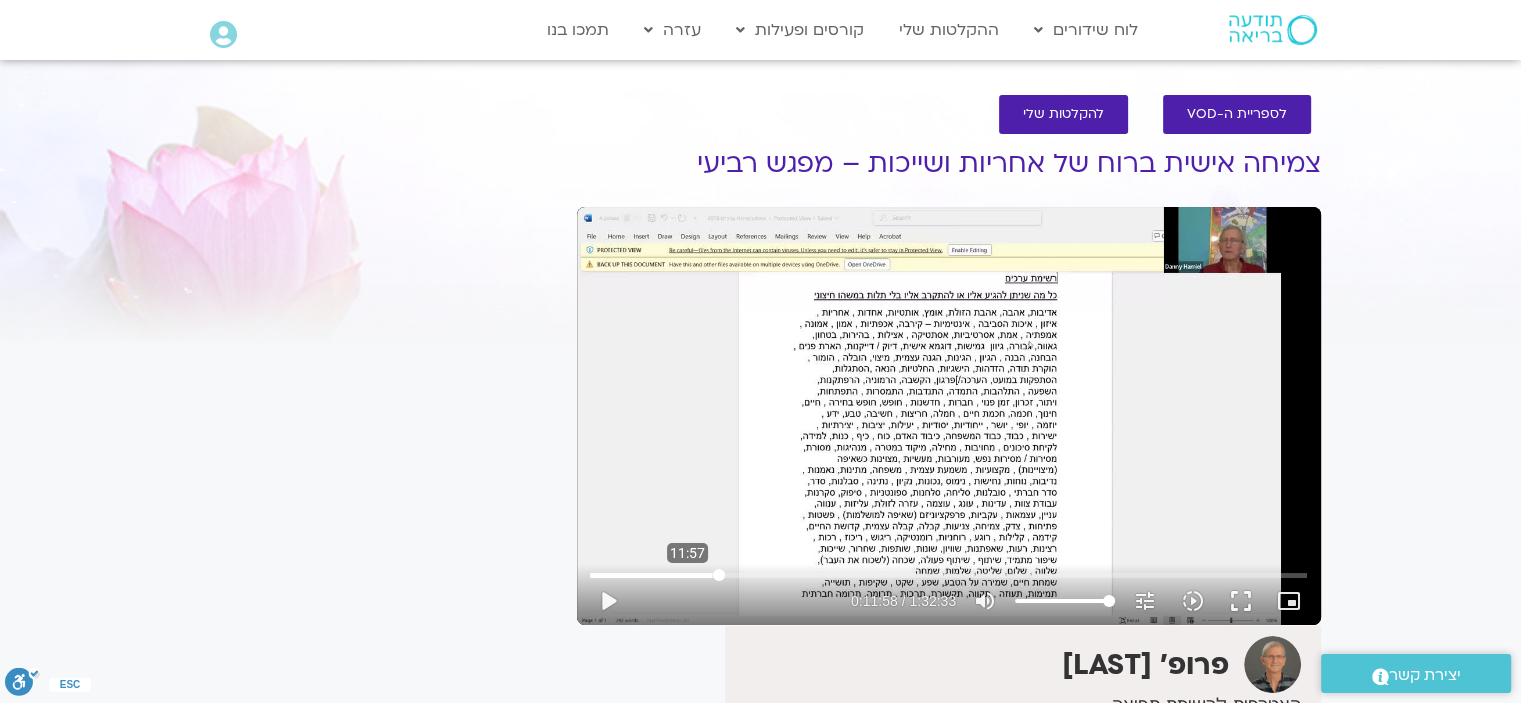 drag, startPoint x: 714, startPoint y: 571, endPoint x: 687, endPoint y: 575, distance: 27.294687 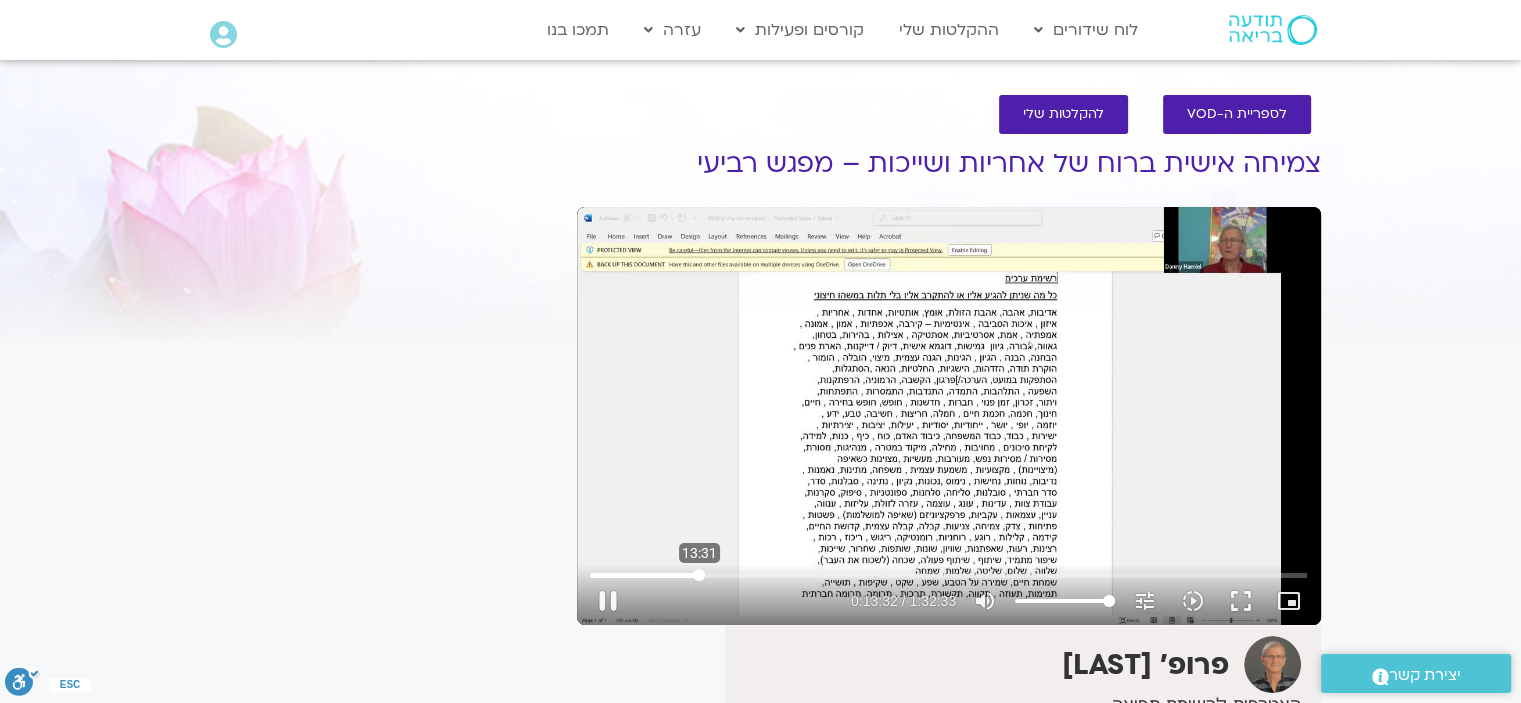 drag, startPoint x: 688, startPoint y: 571, endPoint x: 699, endPoint y: 571, distance: 11 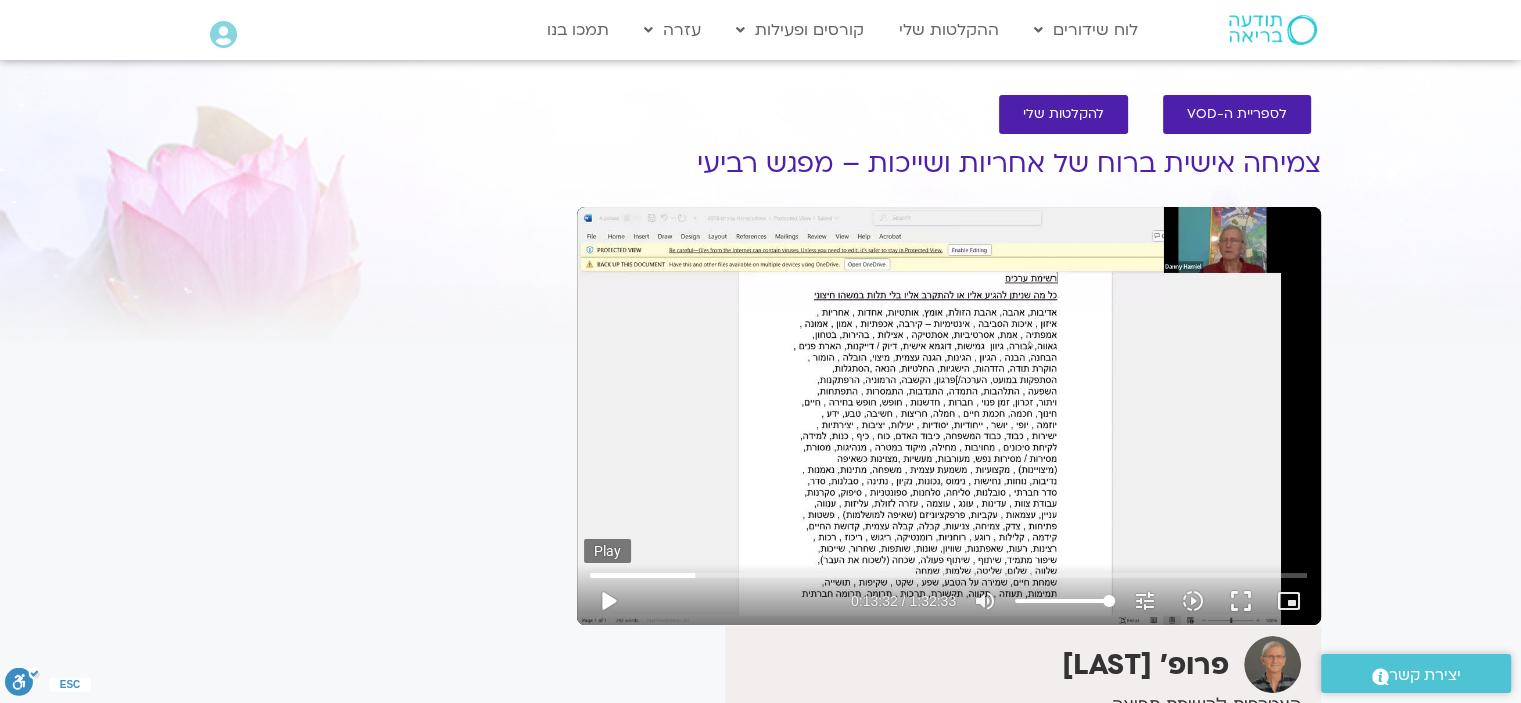 click on "play_arrow" at bounding box center [608, 601] 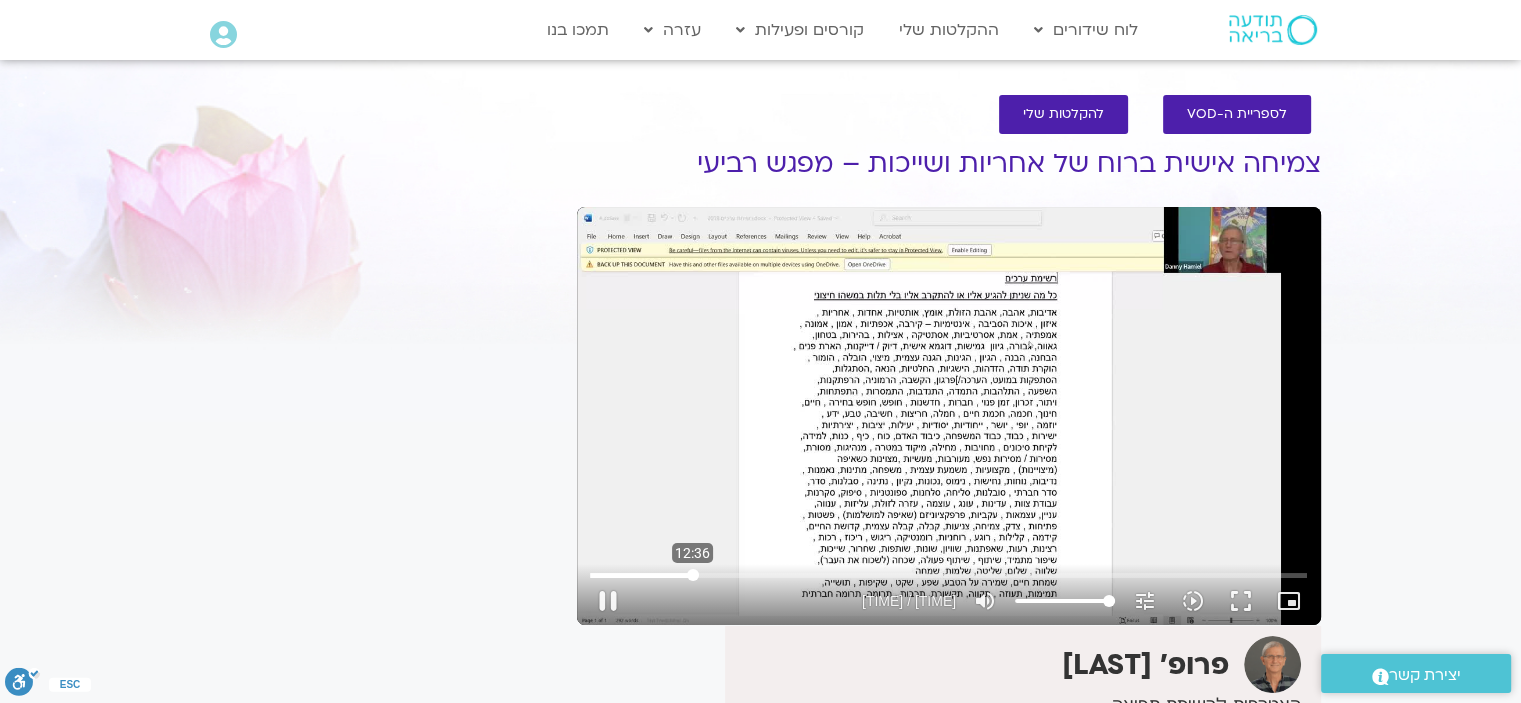 click at bounding box center (948, 575) 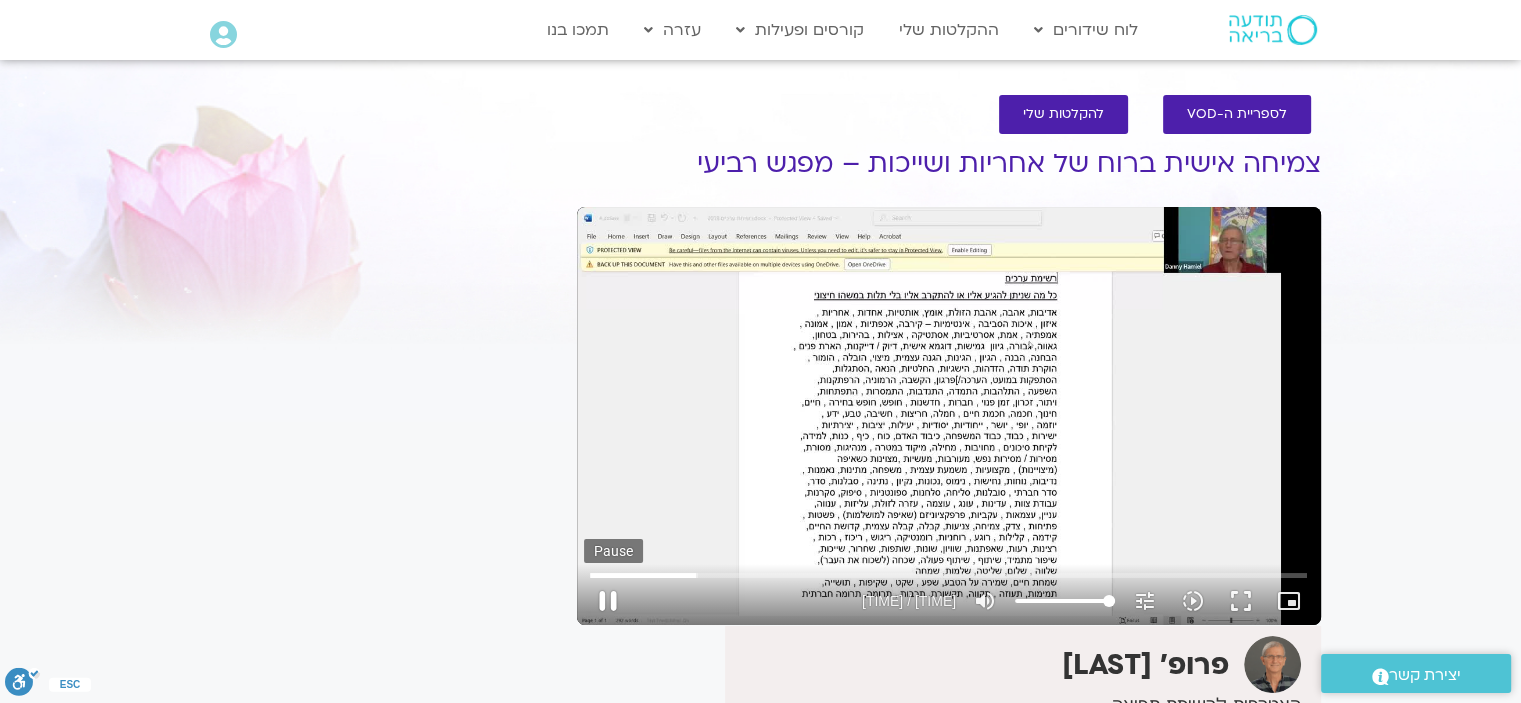 click on "pause" at bounding box center (608, 601) 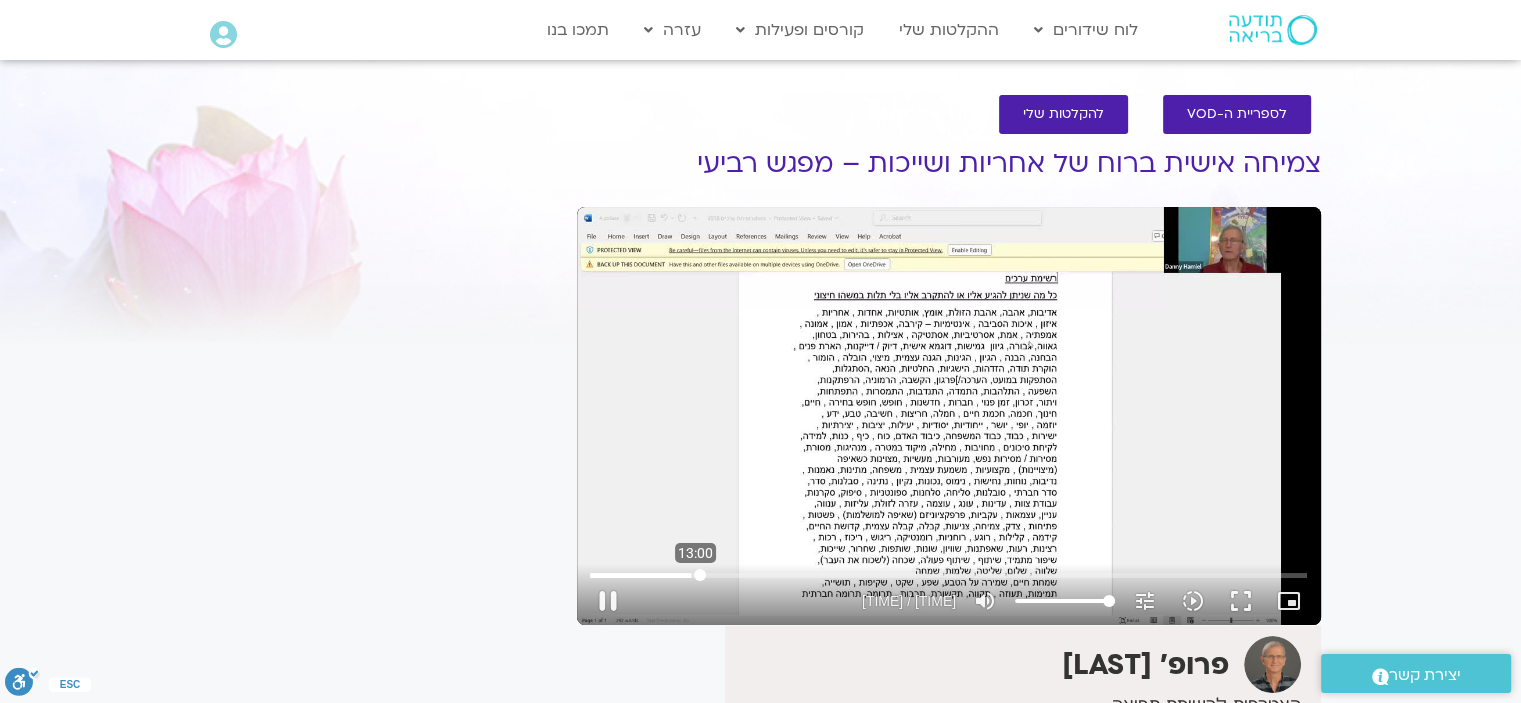 click at bounding box center (948, 575) 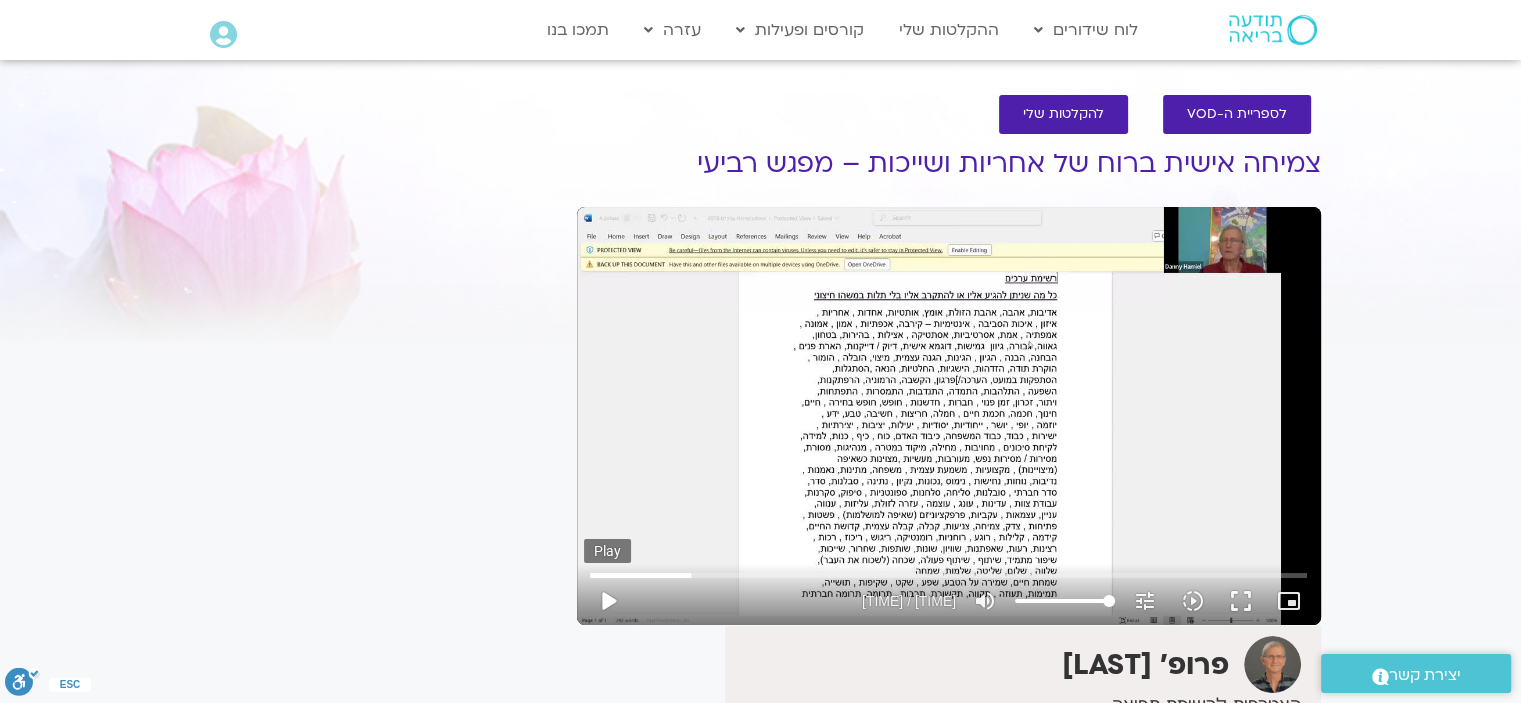 click on "play_arrow" at bounding box center [608, 601] 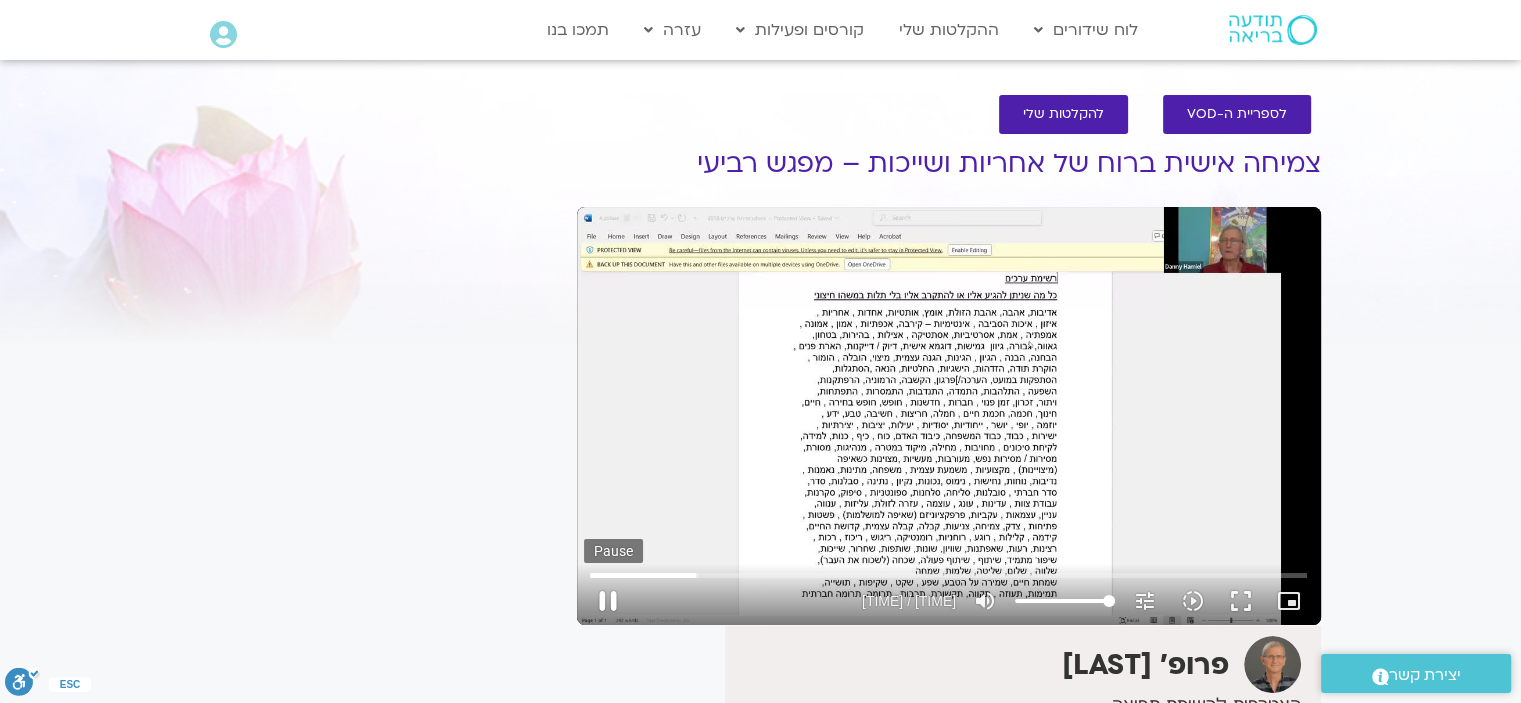 click on "pause" at bounding box center (608, 601) 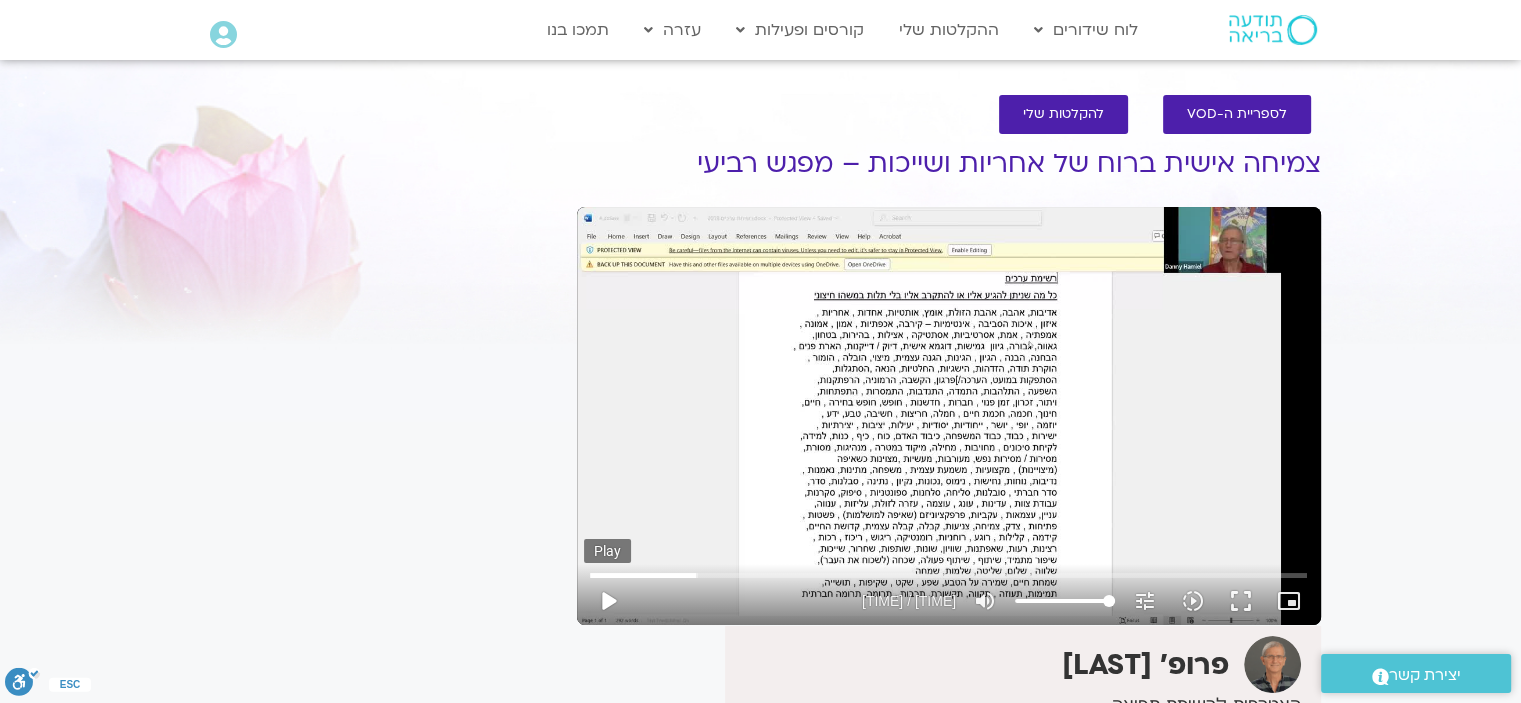 click on "play_arrow" at bounding box center [608, 601] 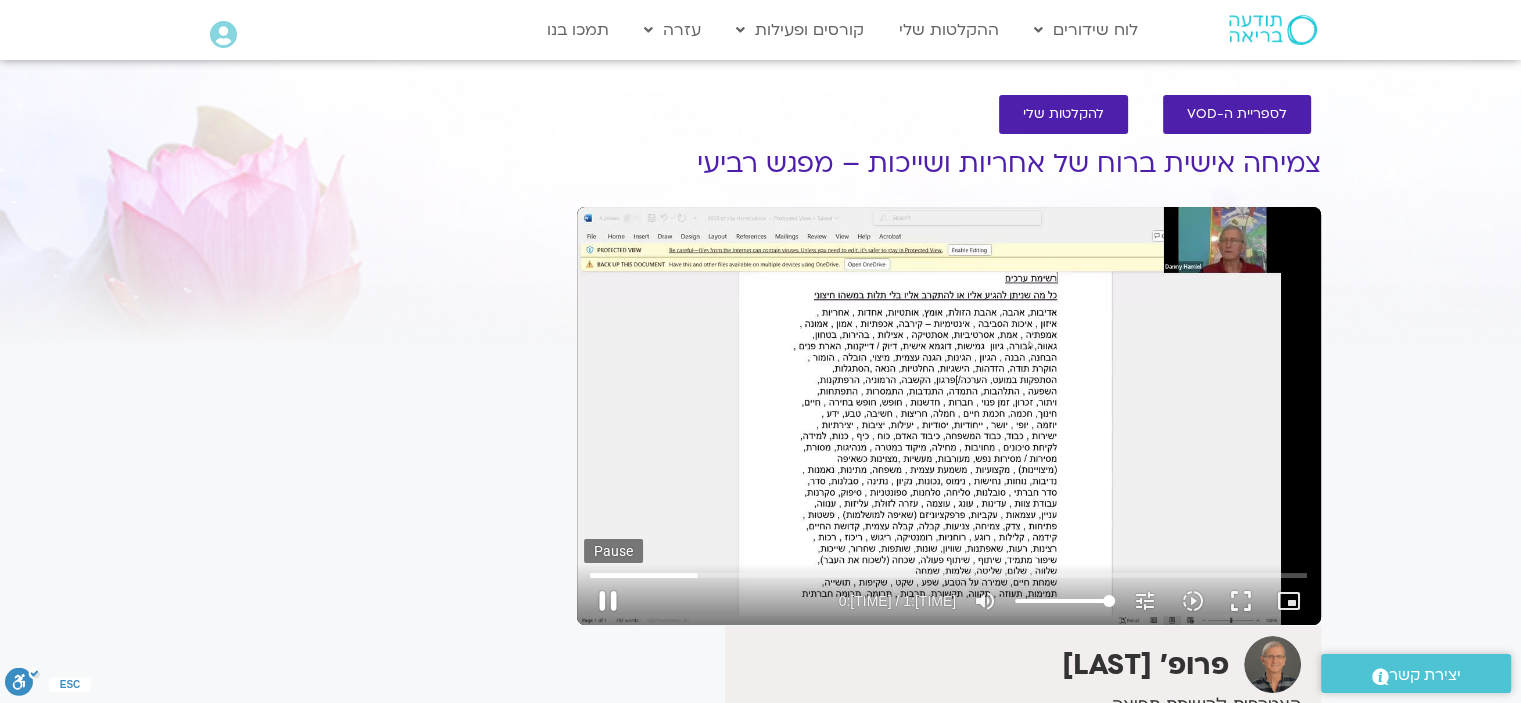 click on "pause" at bounding box center (608, 601) 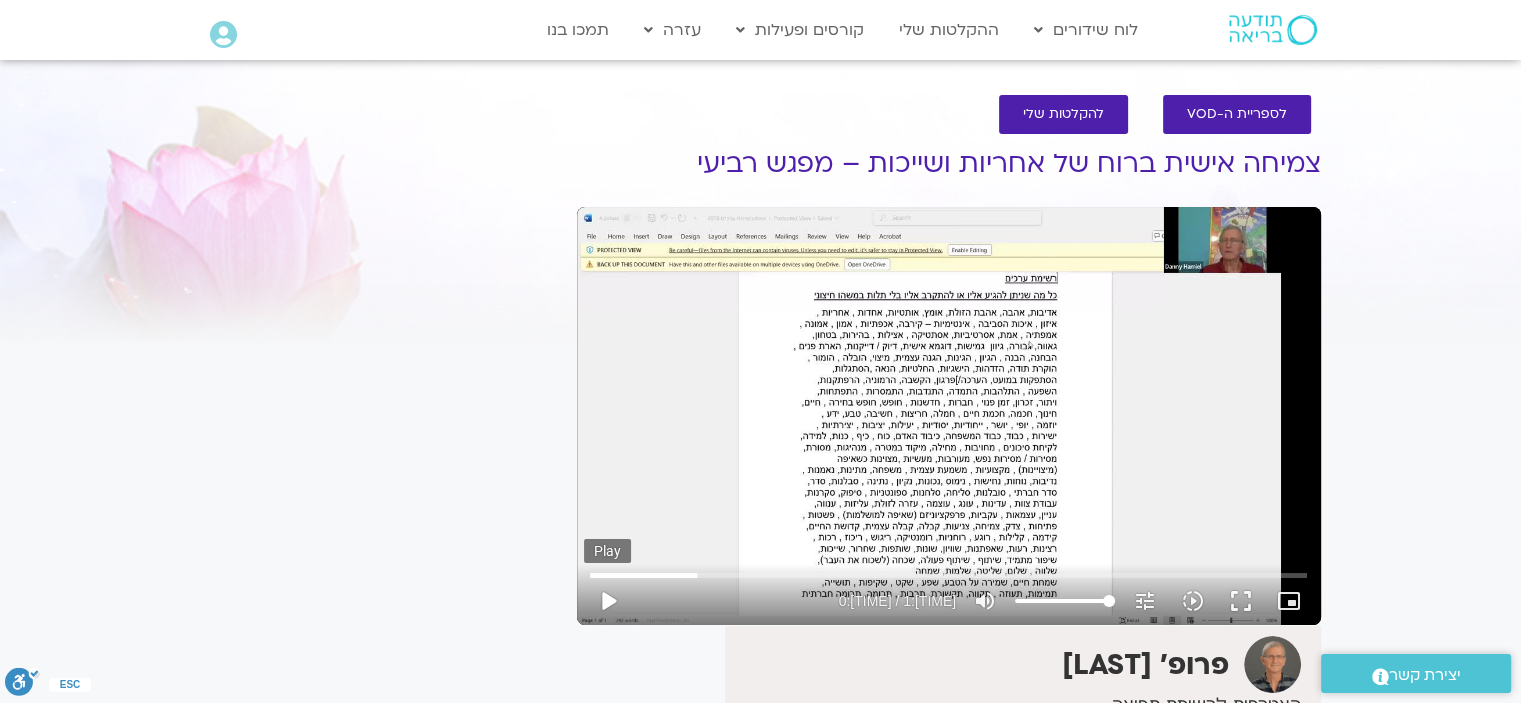 click on "play_arrow" at bounding box center (608, 601) 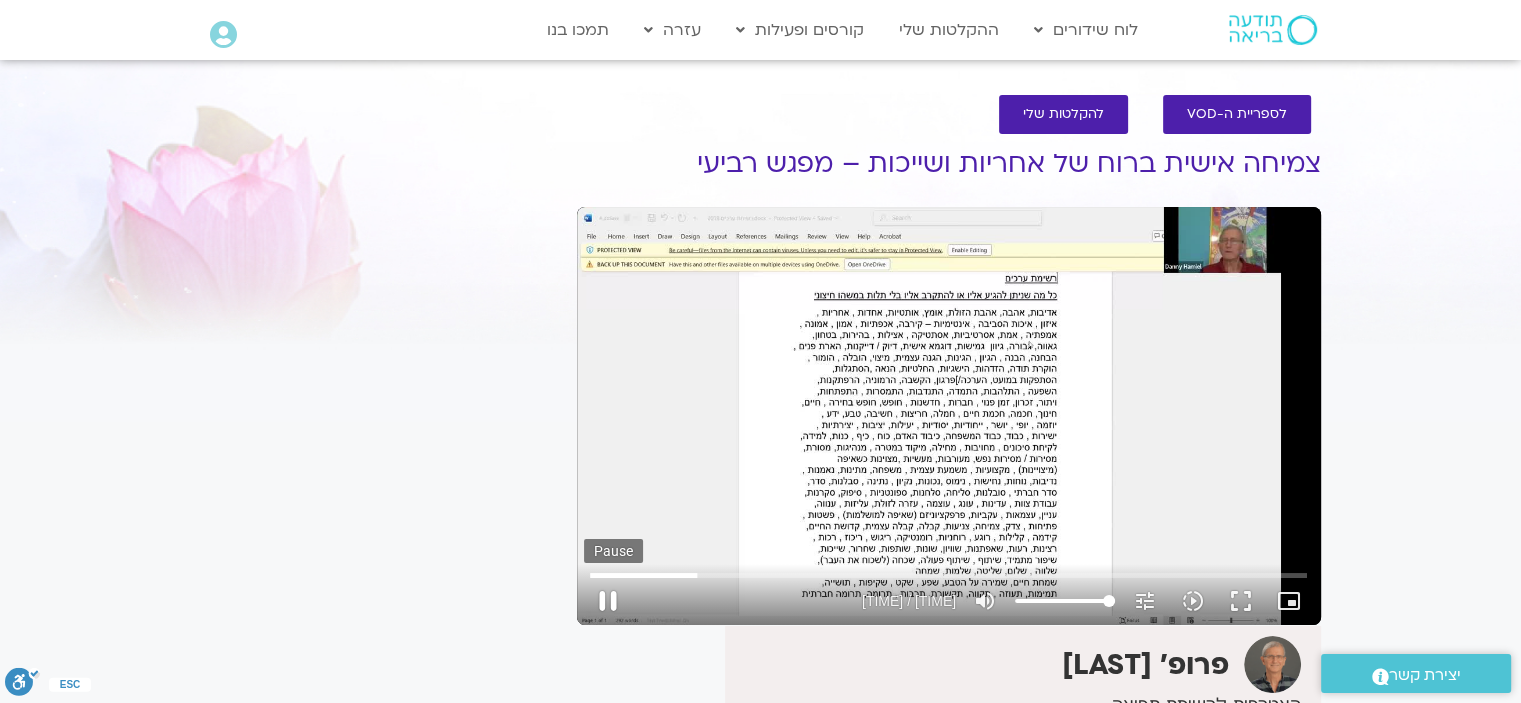 click on "pause" at bounding box center [608, 601] 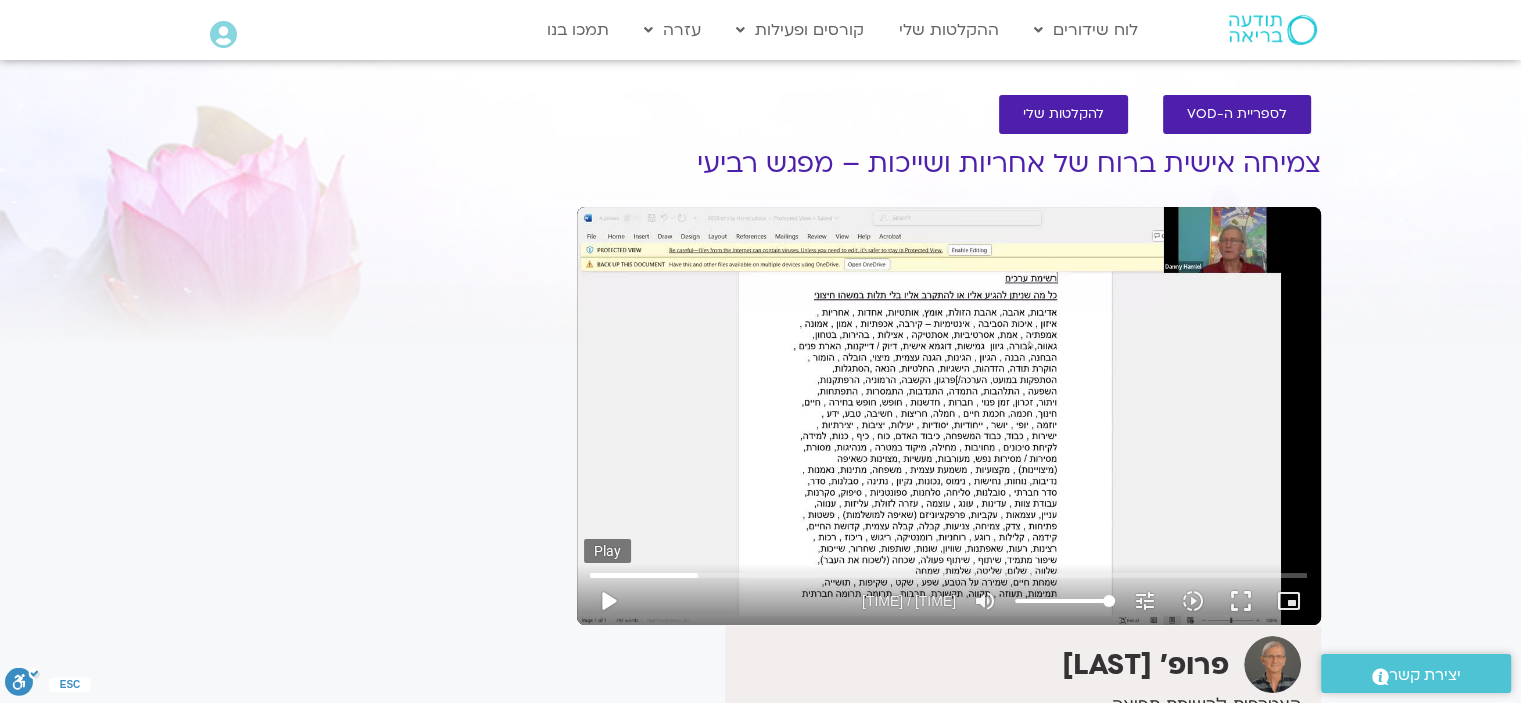 click on "play_arrow" at bounding box center [608, 601] 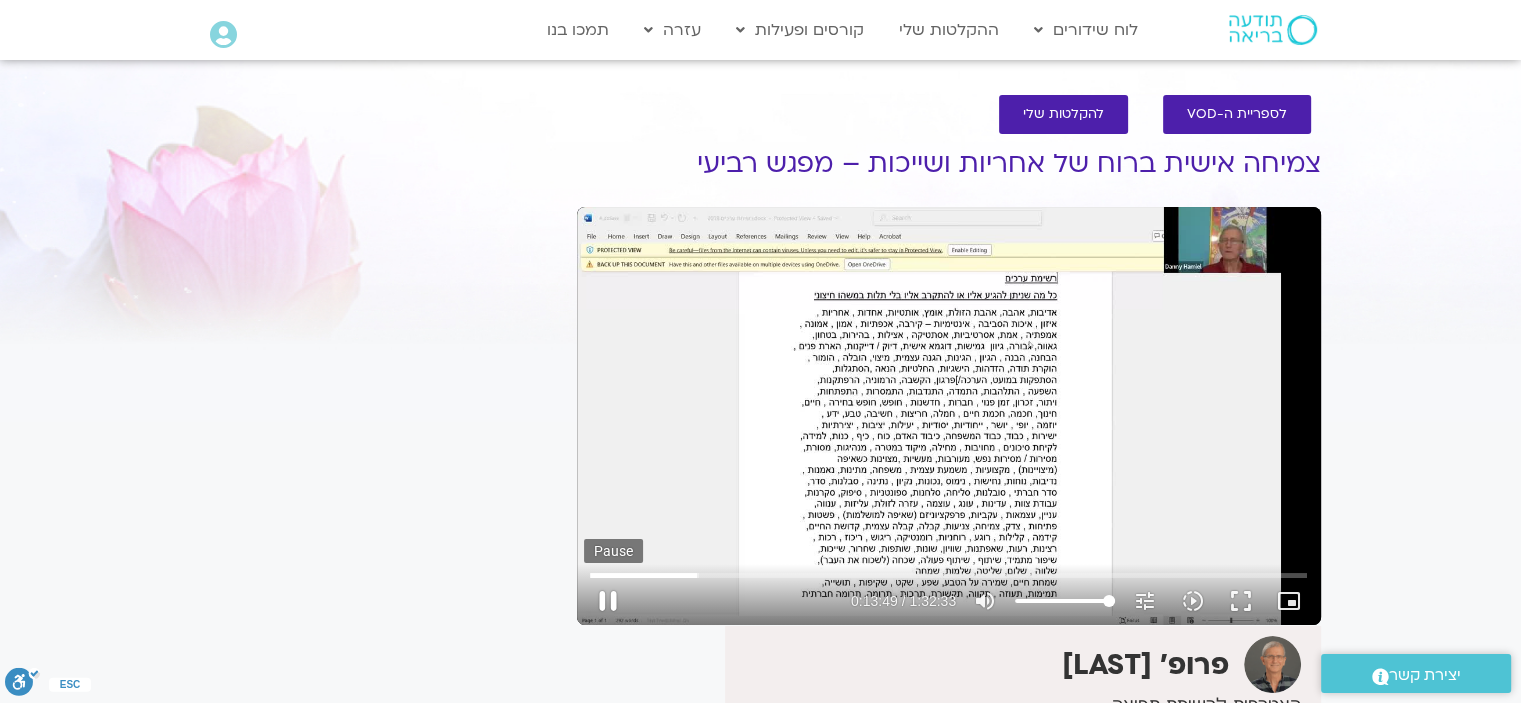 click on "pause" at bounding box center (608, 601) 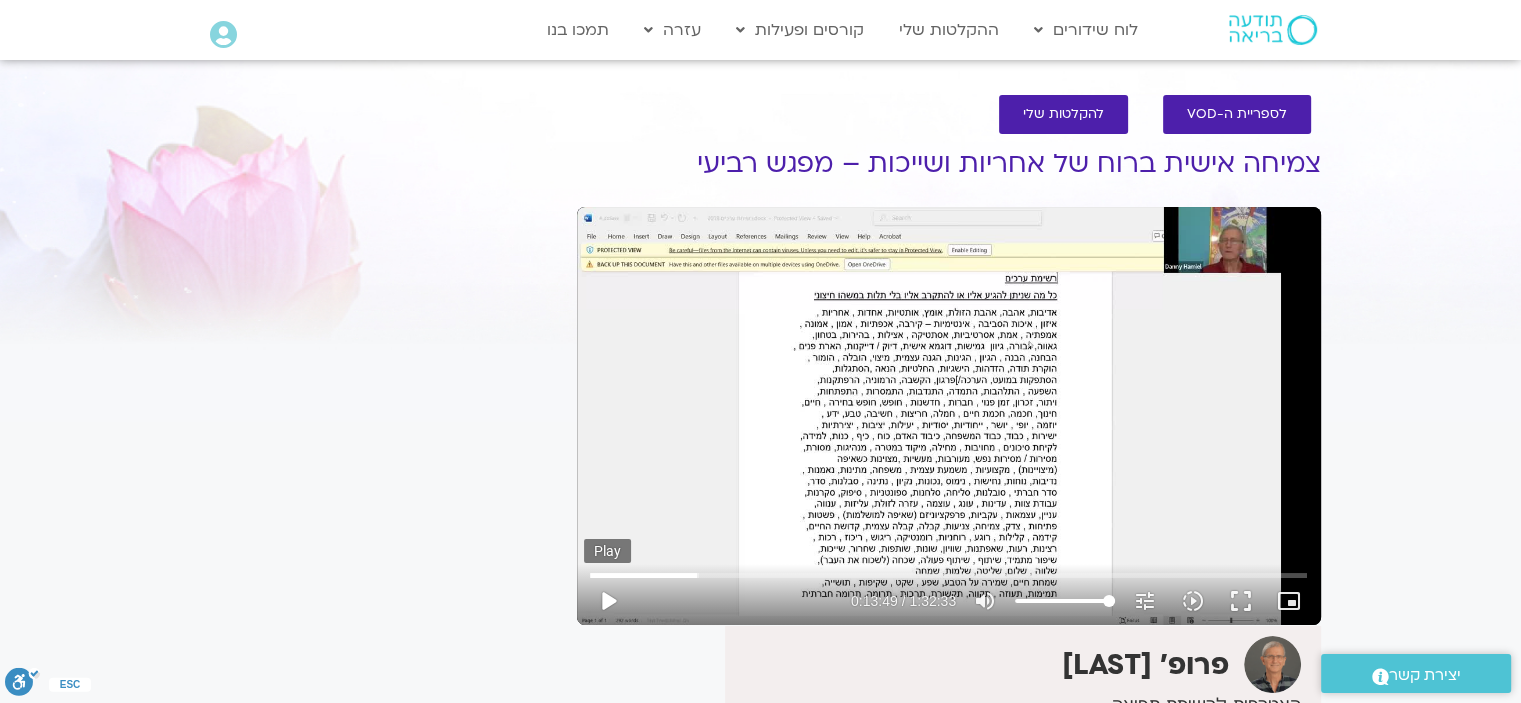 click on "play_arrow" at bounding box center [608, 601] 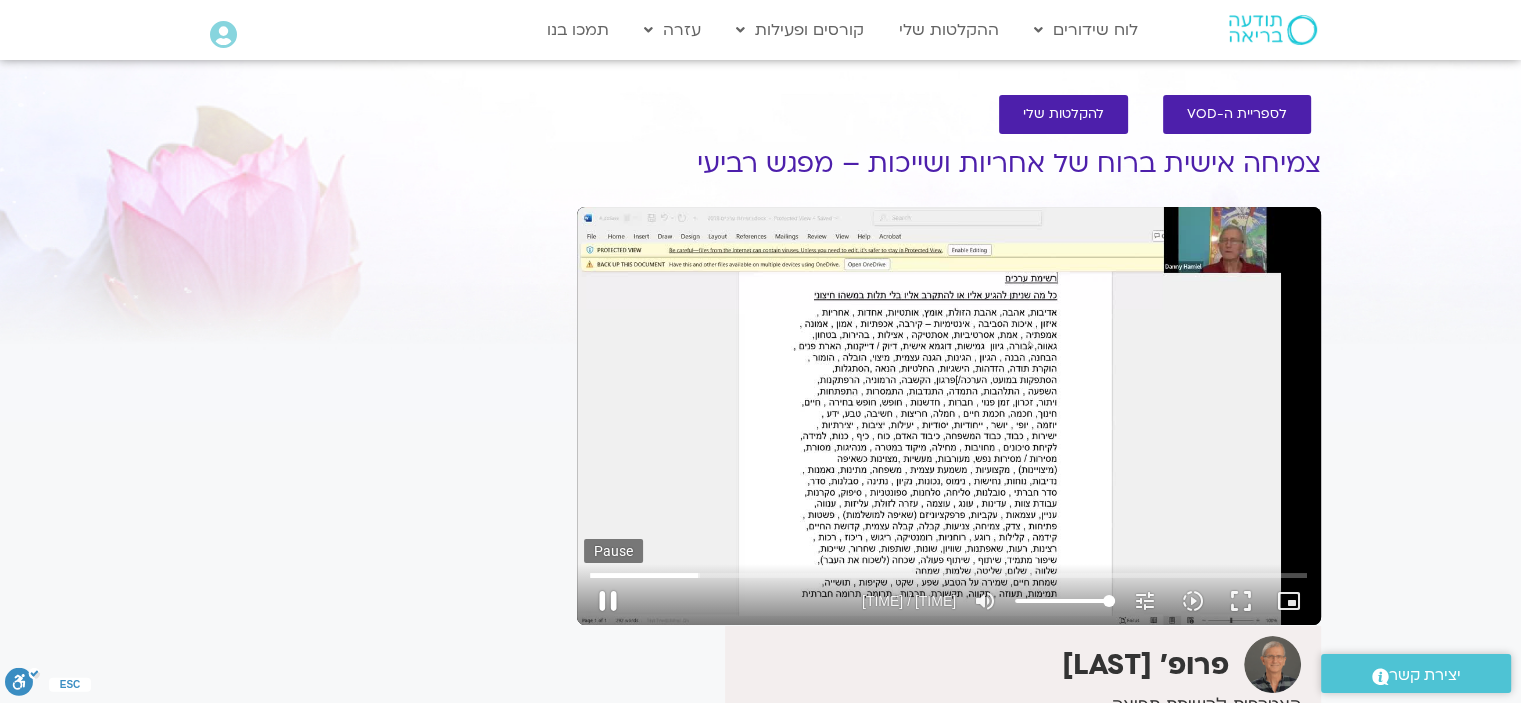 click on "pause" at bounding box center (608, 601) 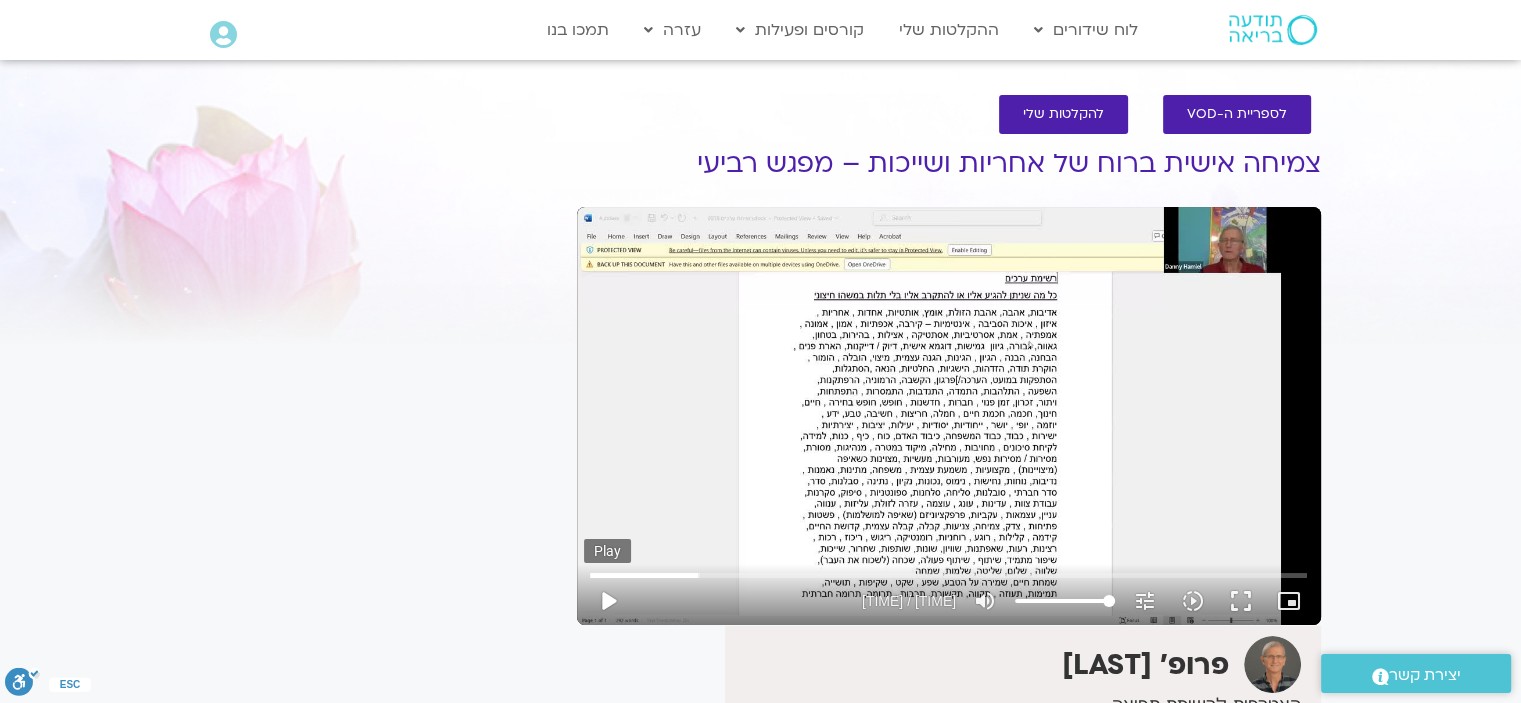 click on "play_arrow" at bounding box center (608, 601) 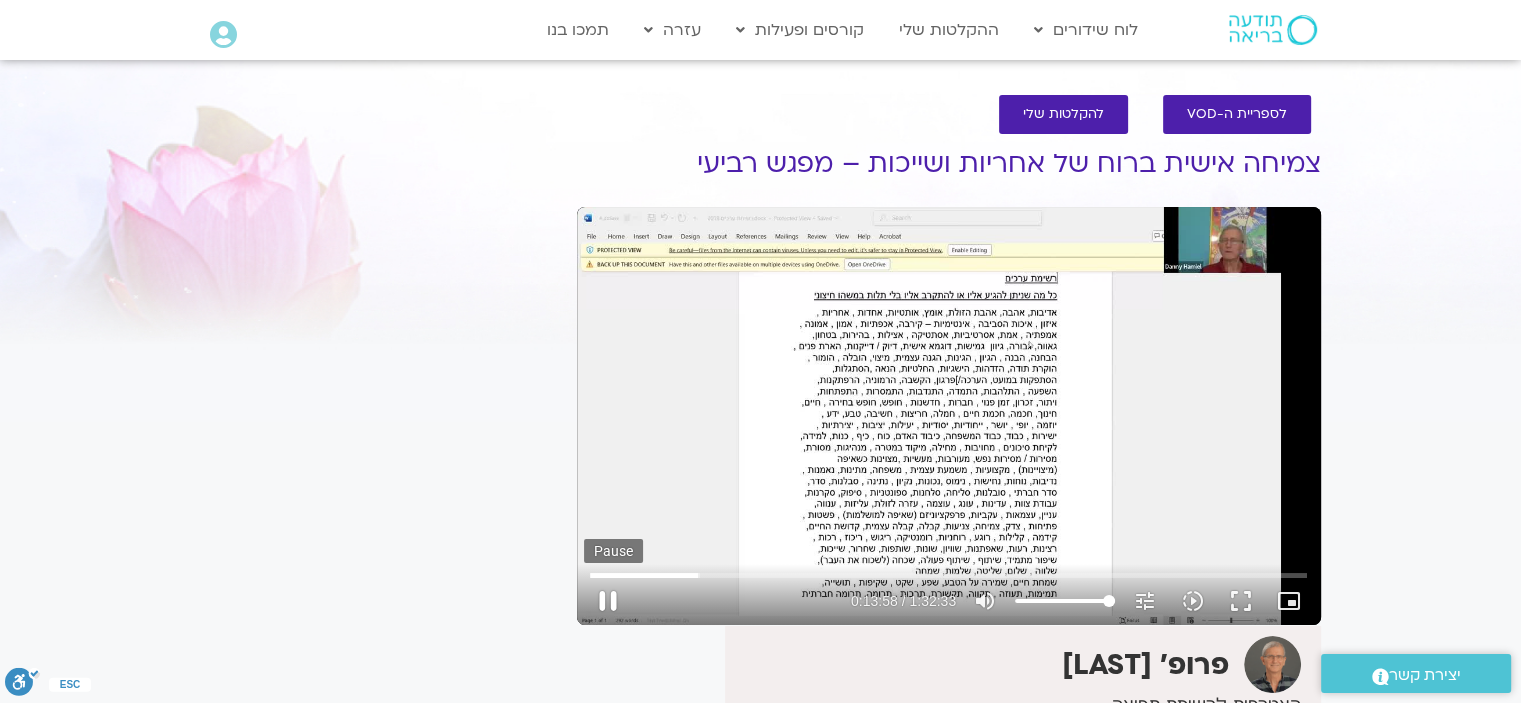 click on "pause" at bounding box center (608, 601) 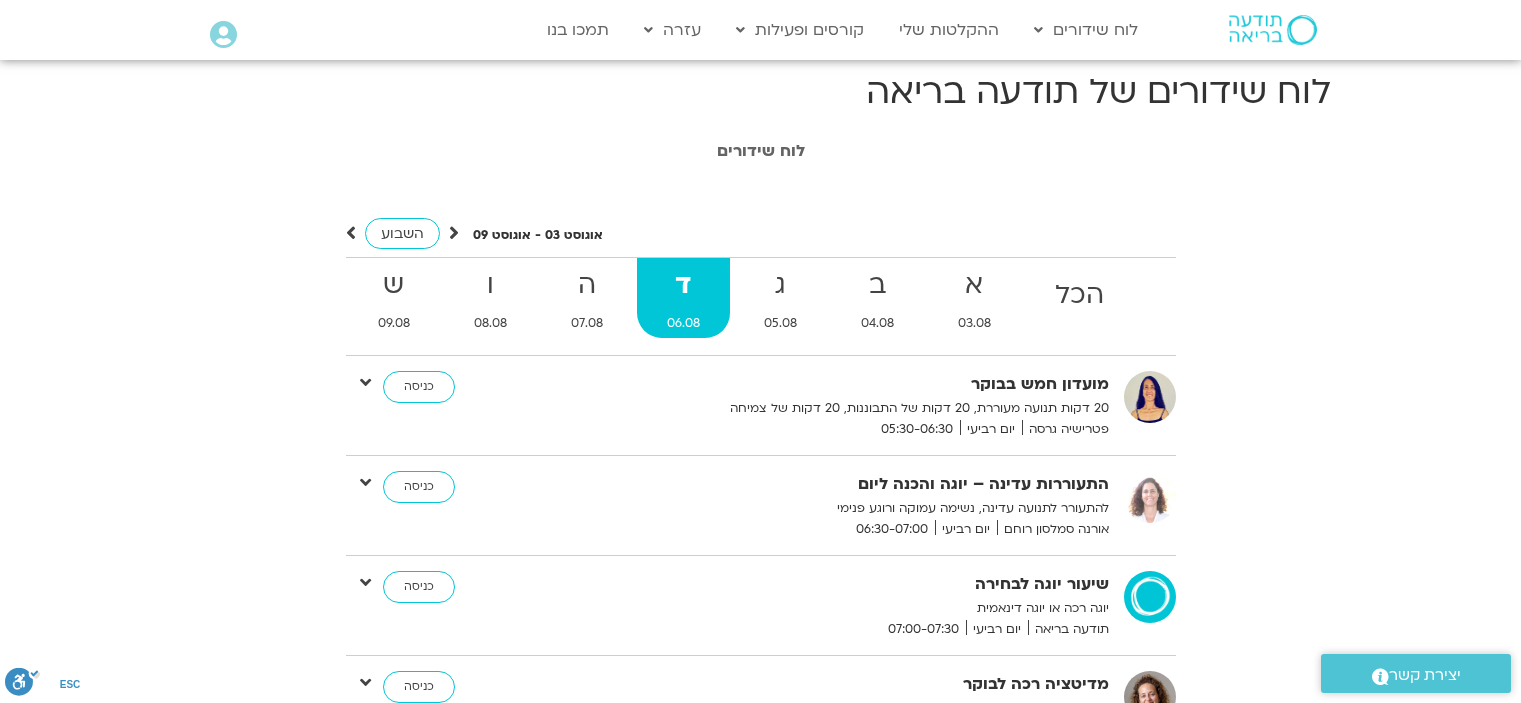 scroll, scrollTop: 1000, scrollLeft: 0, axis: vertical 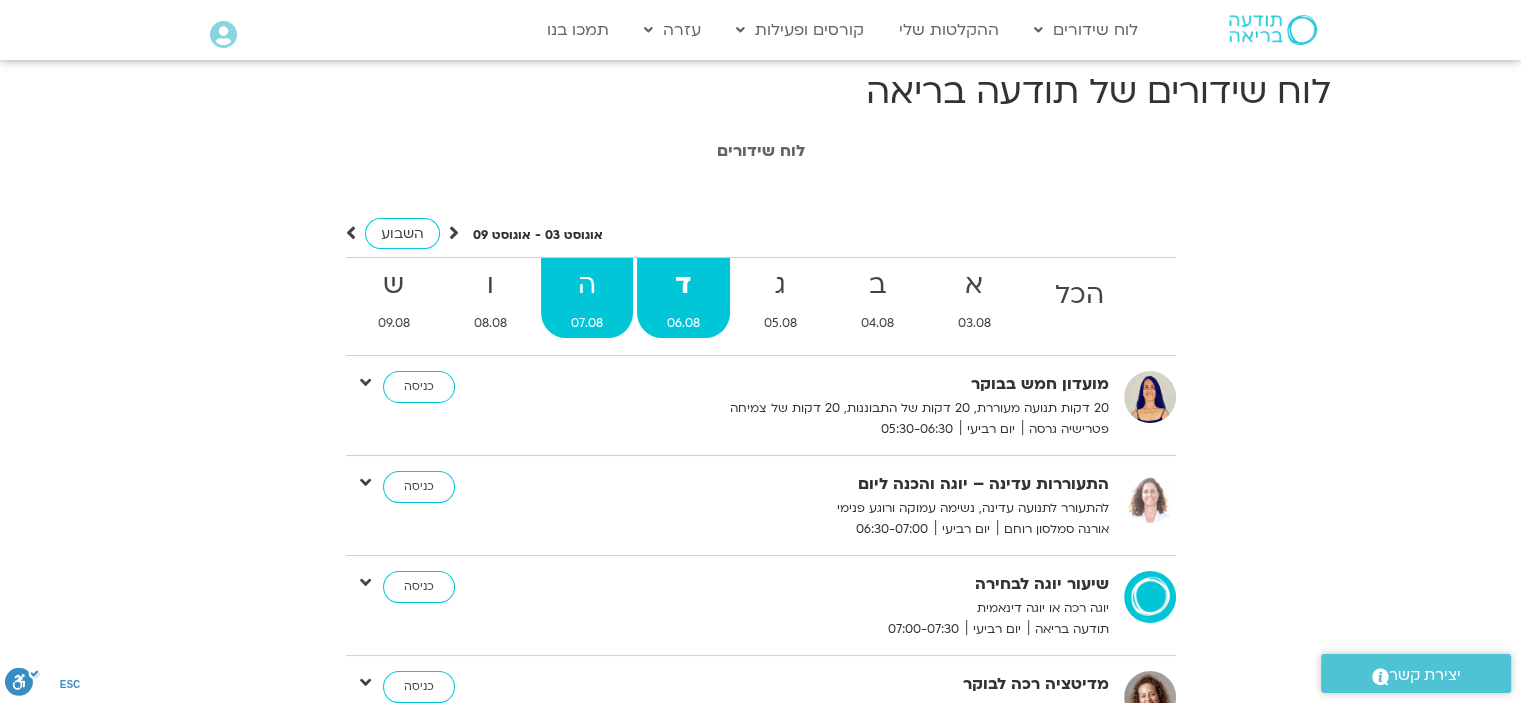 click on "ה" at bounding box center [587, 285] 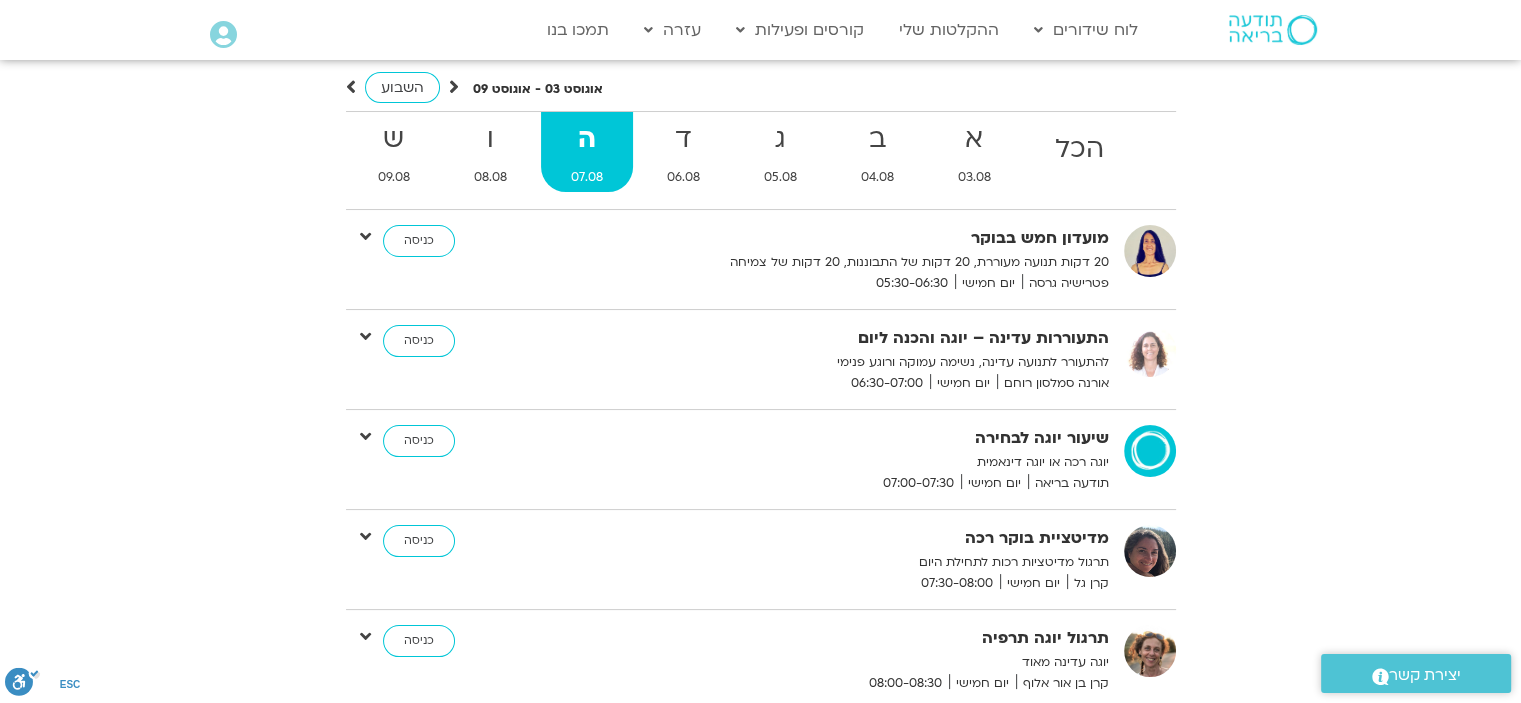 scroll, scrollTop: 0, scrollLeft: 0, axis: both 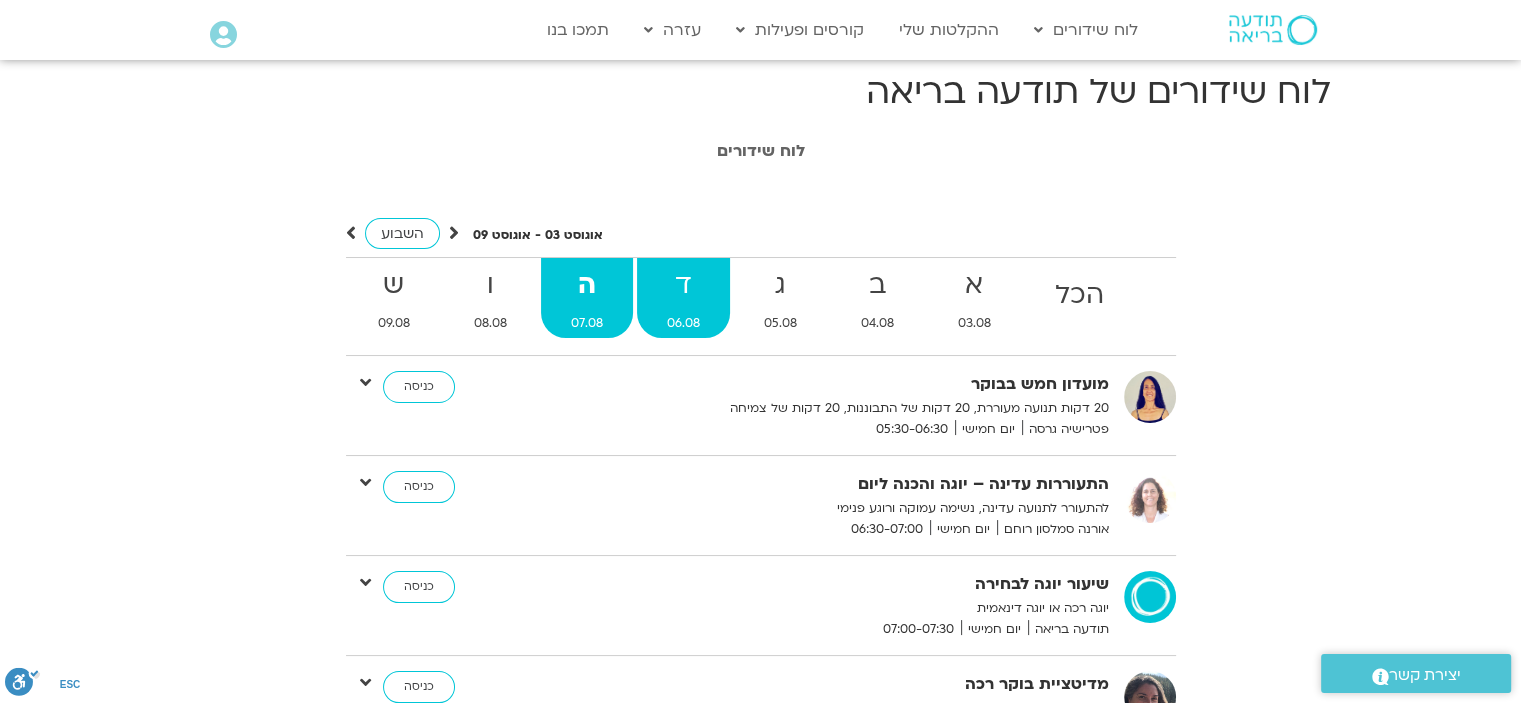 click on "ד" at bounding box center (683, 285) 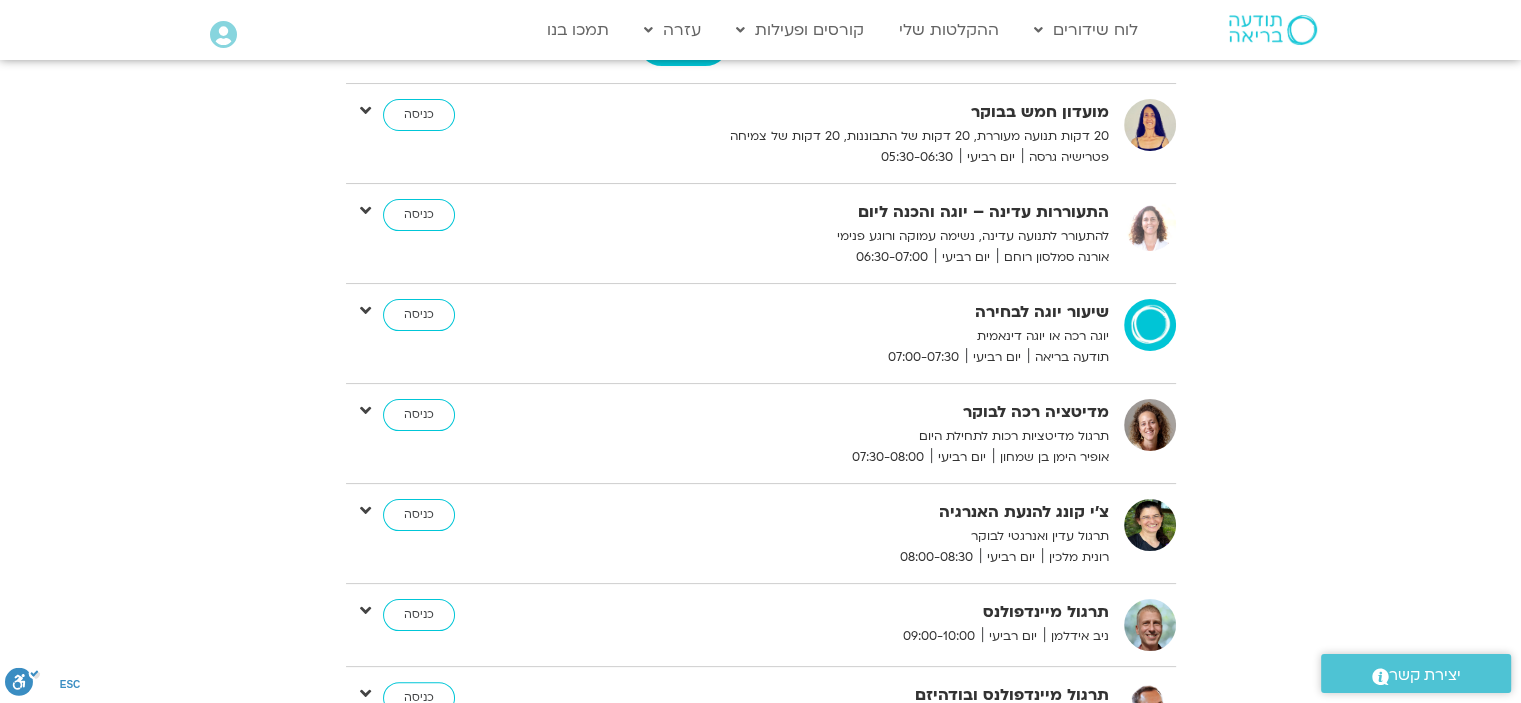 scroll, scrollTop: 0, scrollLeft: 0, axis: both 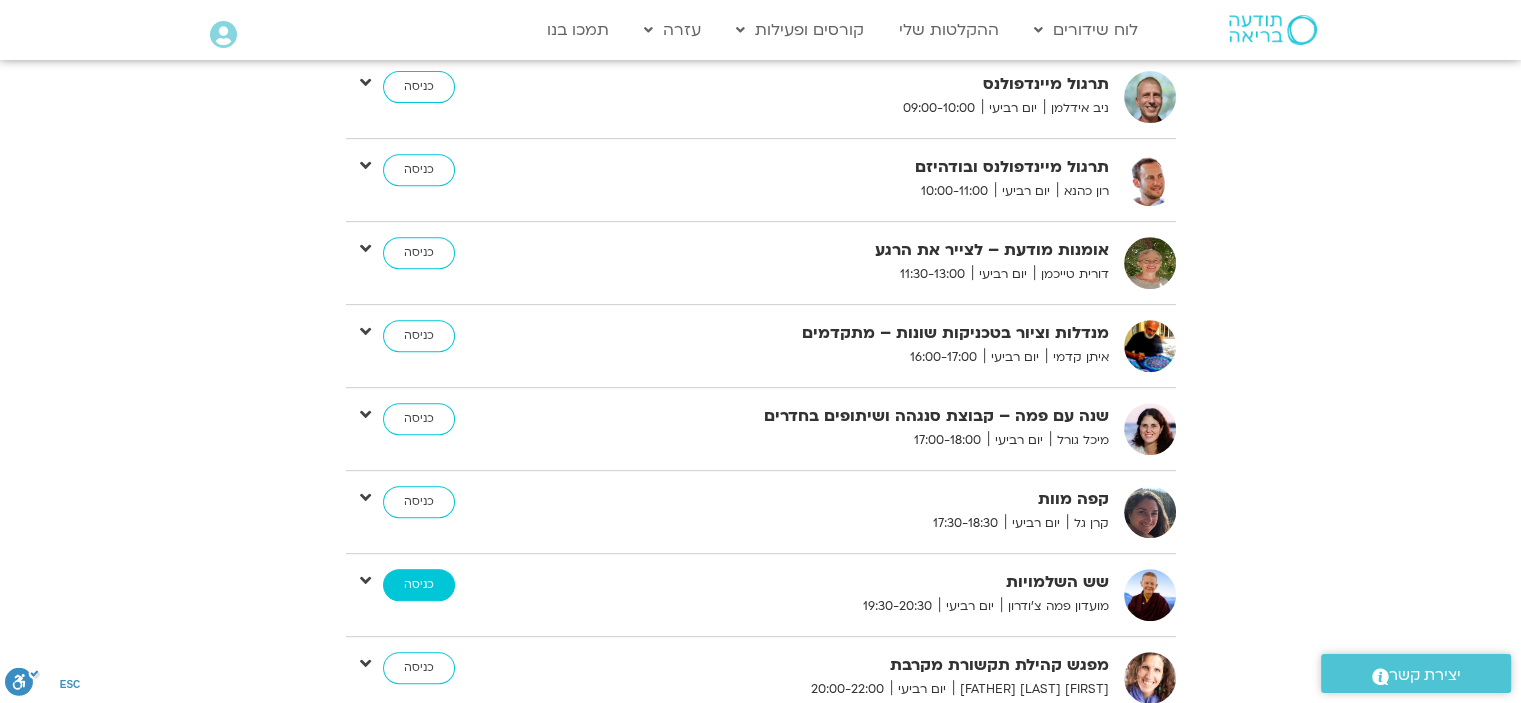 click on "כניסה" at bounding box center [419, 585] 